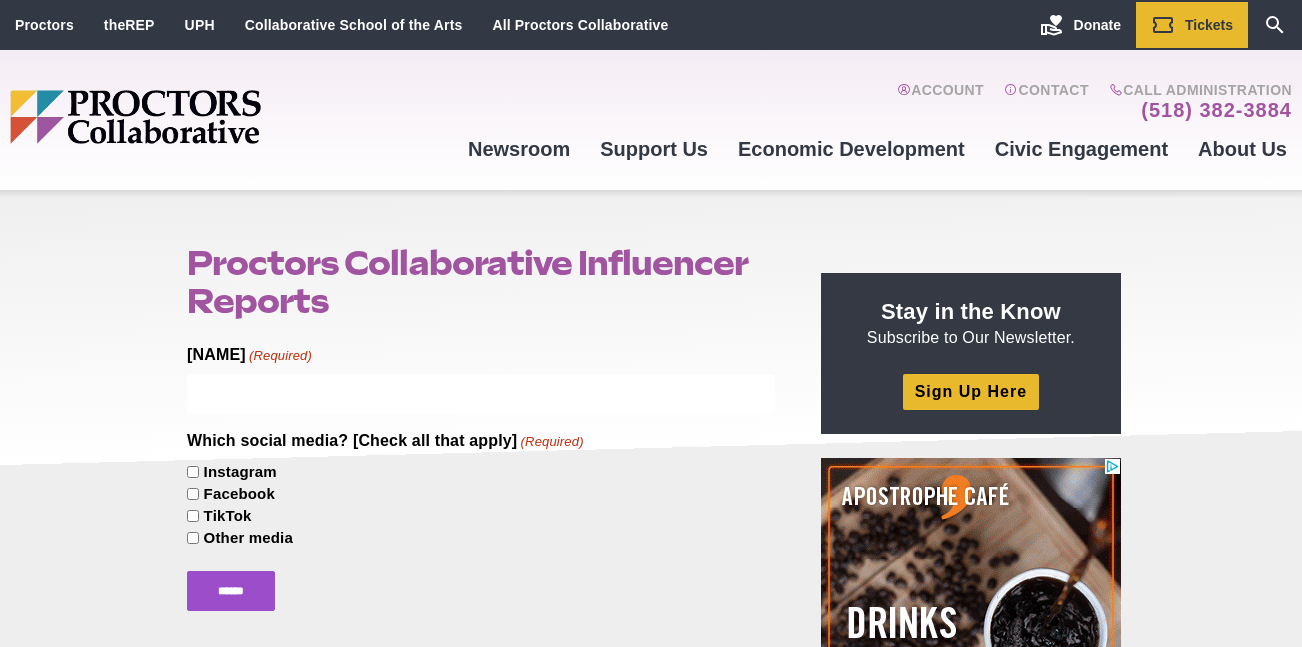scroll, scrollTop: 0, scrollLeft: 0, axis: both 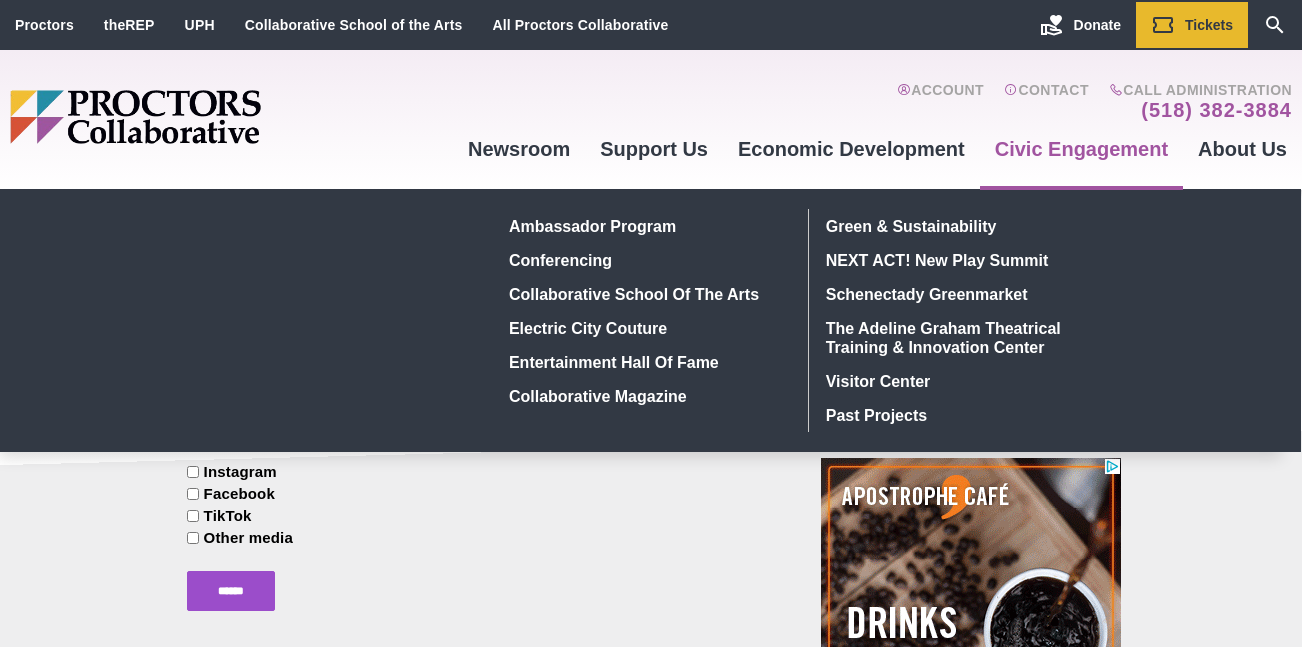 drag, startPoint x: 0, startPoint y: 0, endPoint x: 1109, endPoint y: 127, distance: 1116.2482 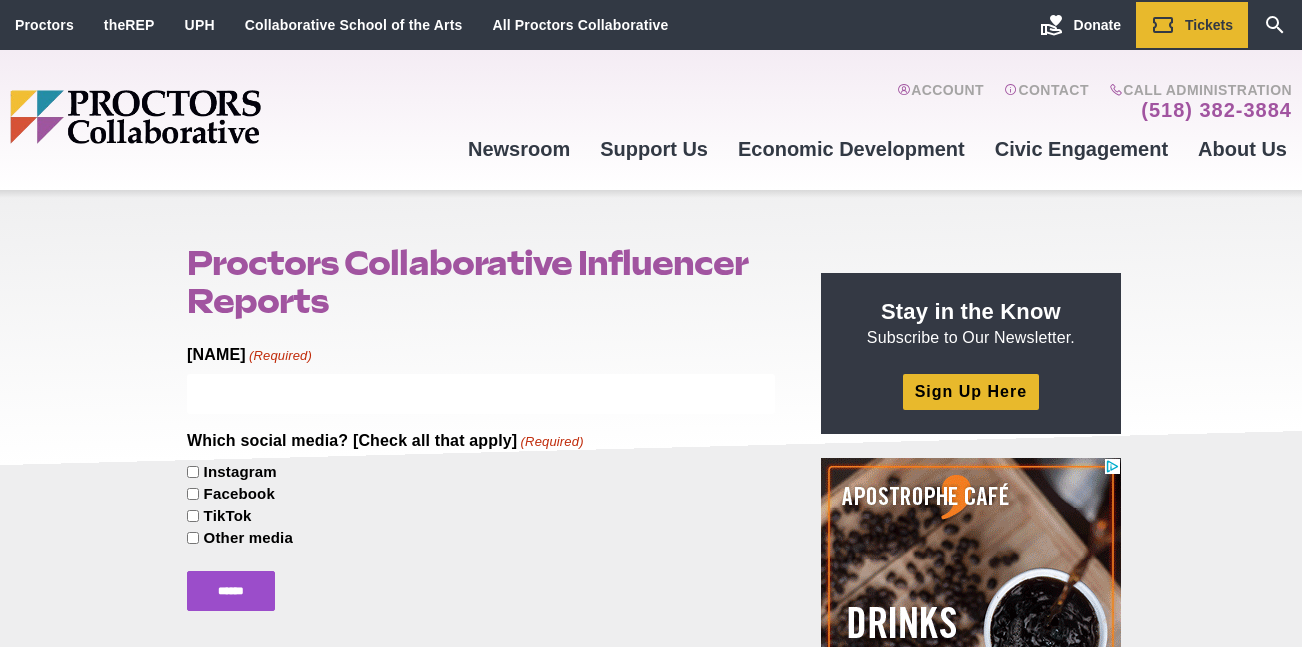 click on "Instagram" at bounding box center [481, 471] 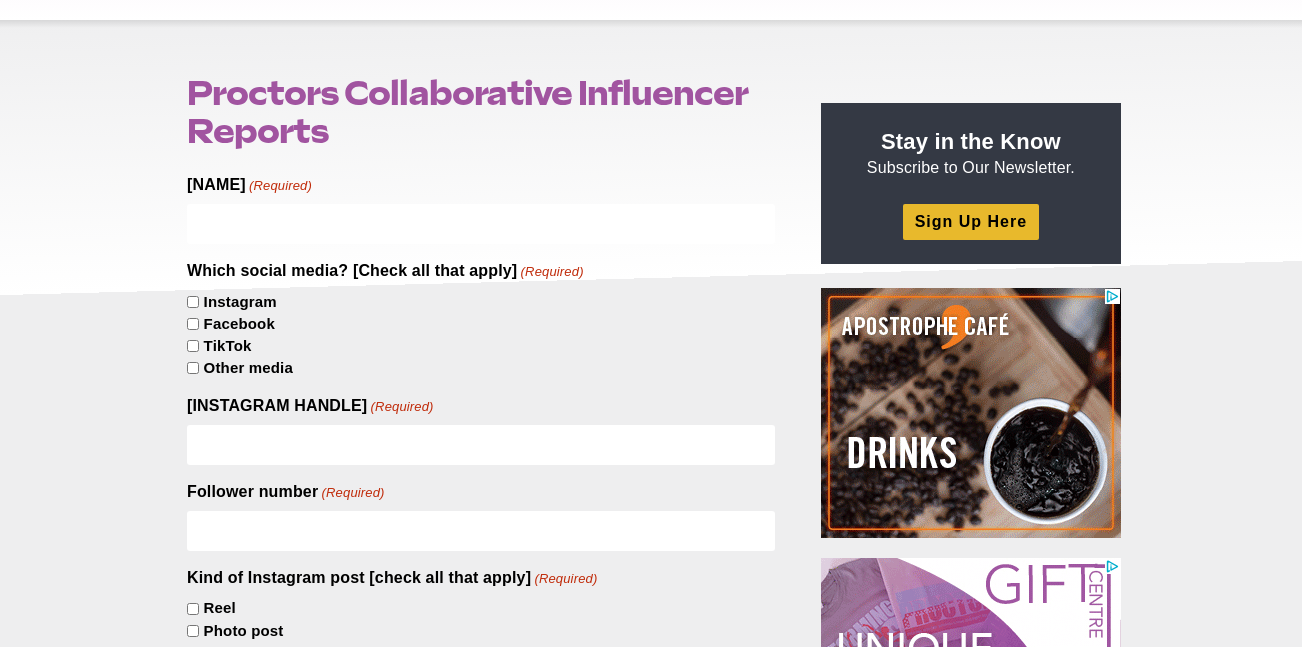 scroll, scrollTop: 240, scrollLeft: 0, axis: vertical 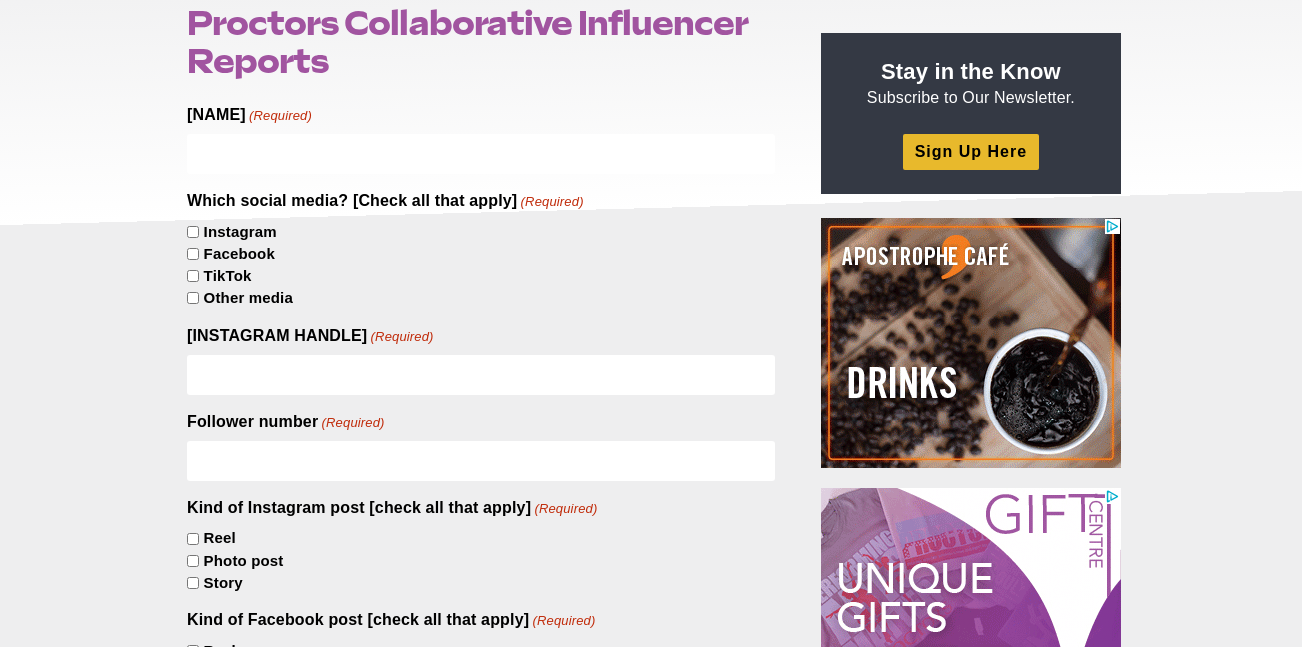 click on "Instagram handle (Required)" at bounding box center [481, 375] 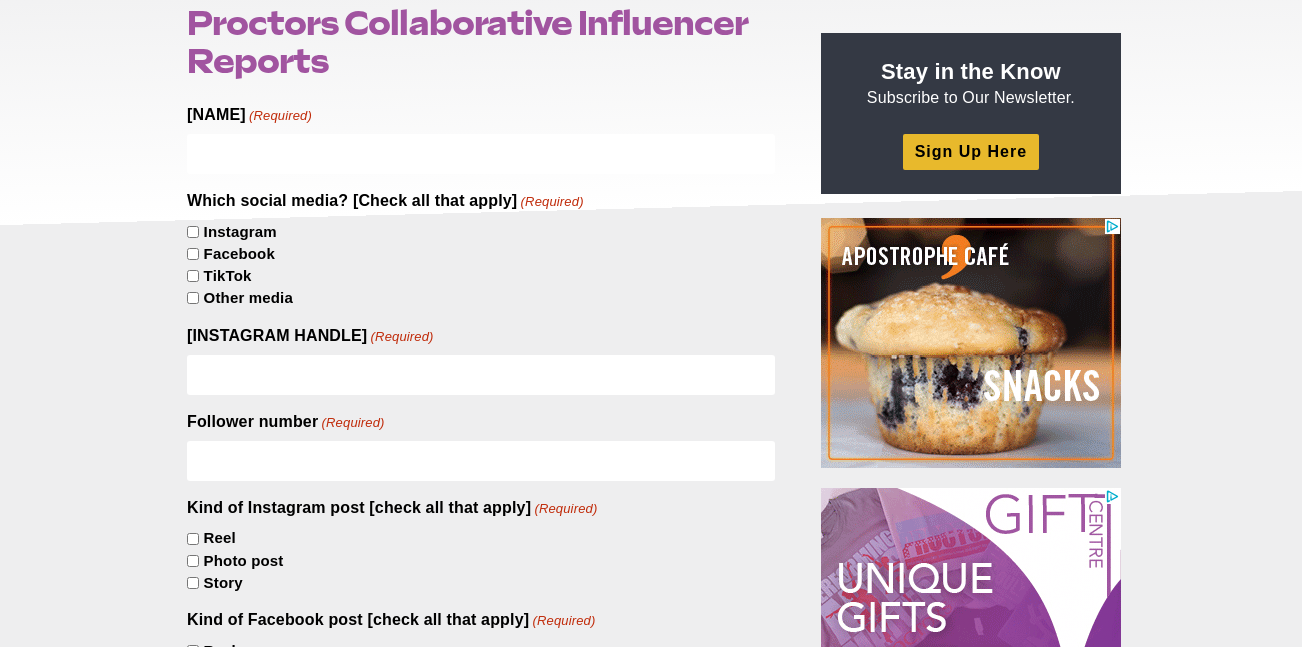 paste on "**********" 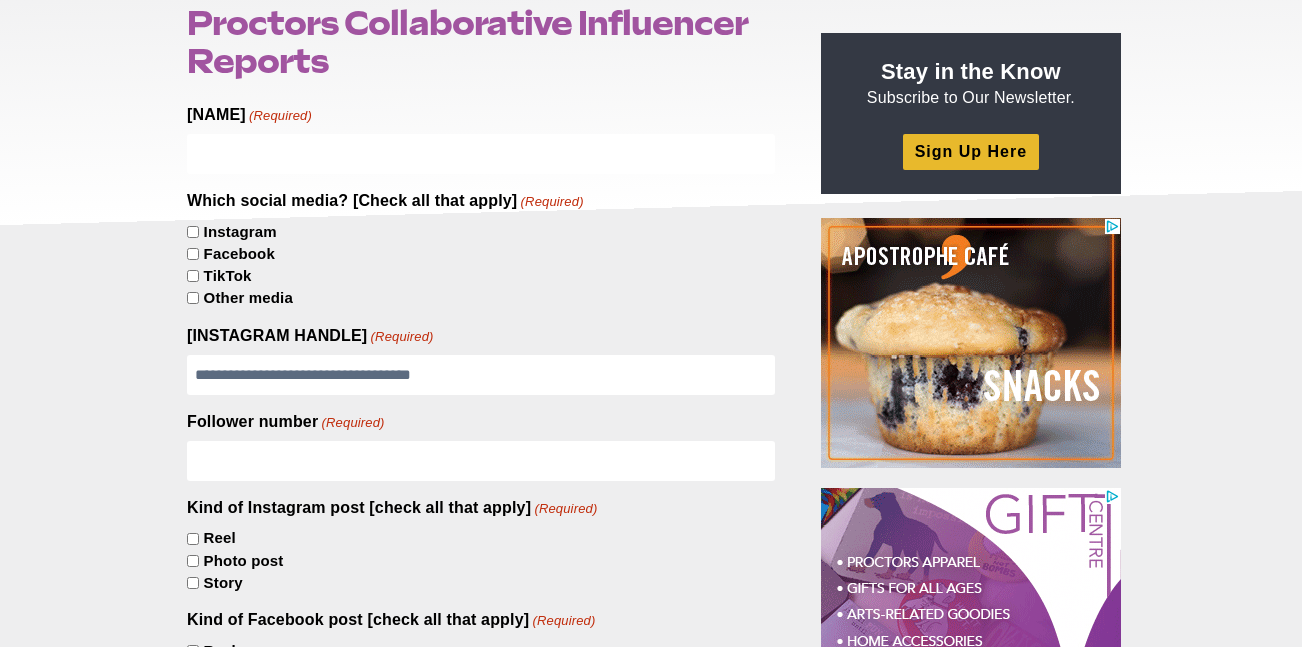 type on "**********" 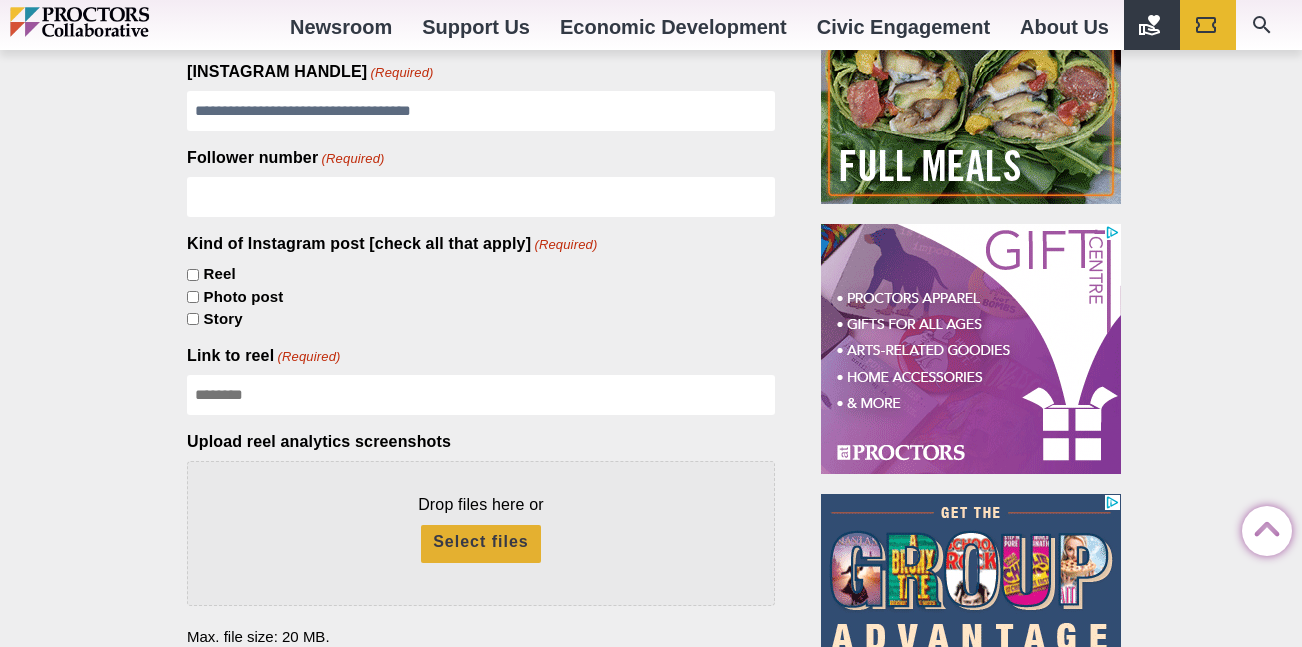 scroll, scrollTop: 498, scrollLeft: 0, axis: vertical 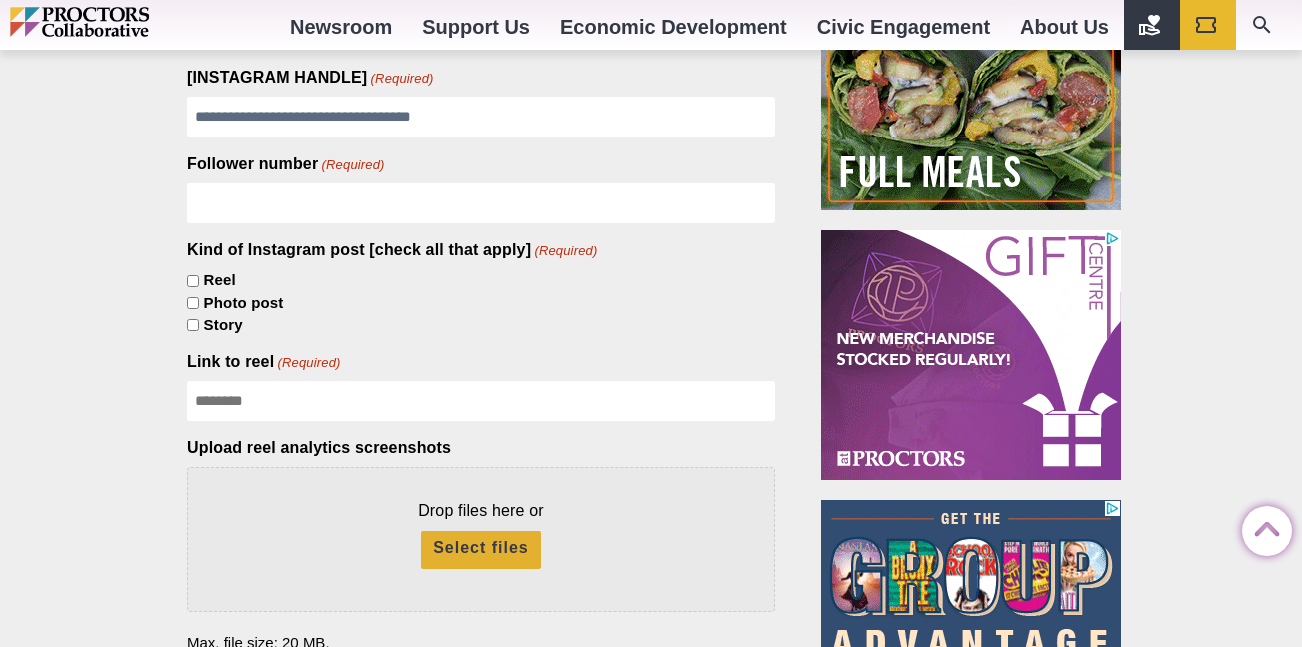 click on "Link to reel (Required)" at bounding box center [481, 401] 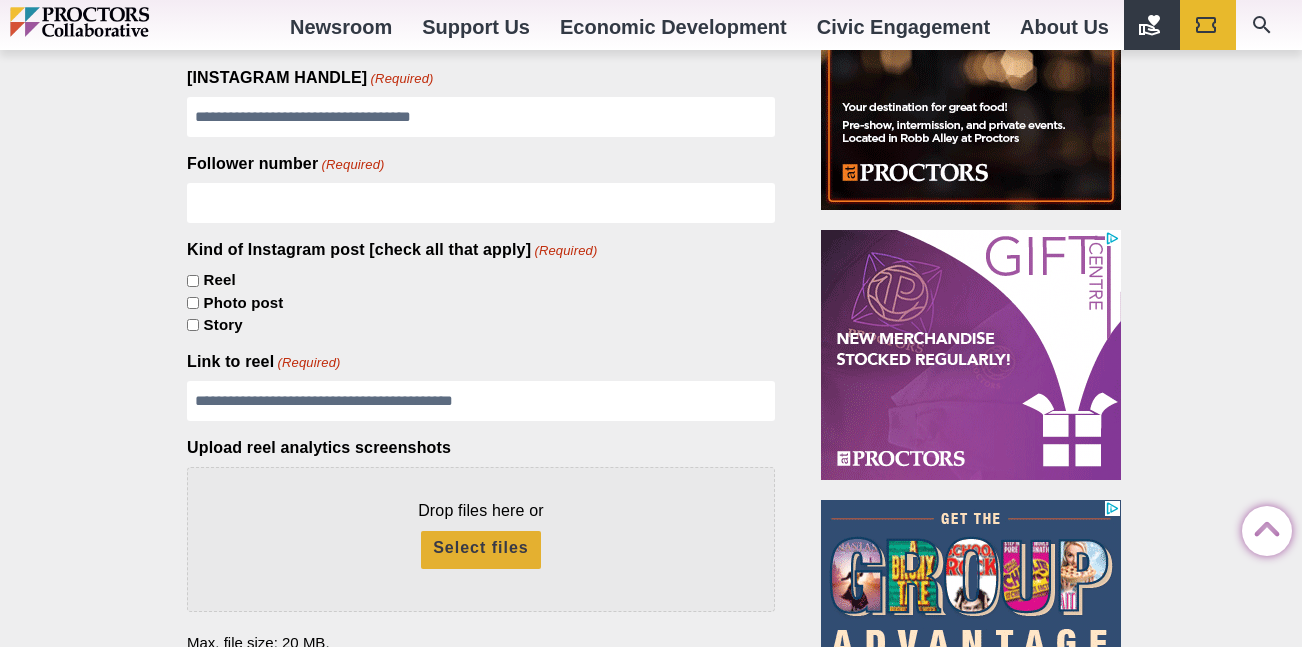 click on "**********" at bounding box center [481, 401] 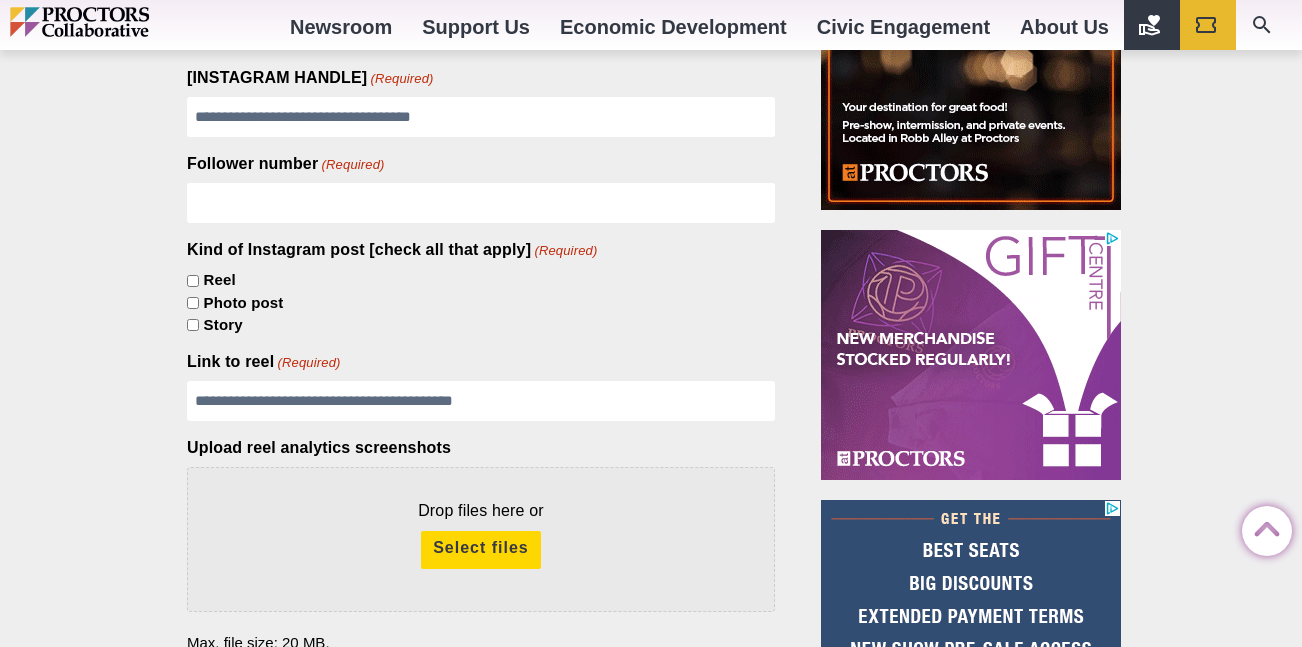 type on "**********" 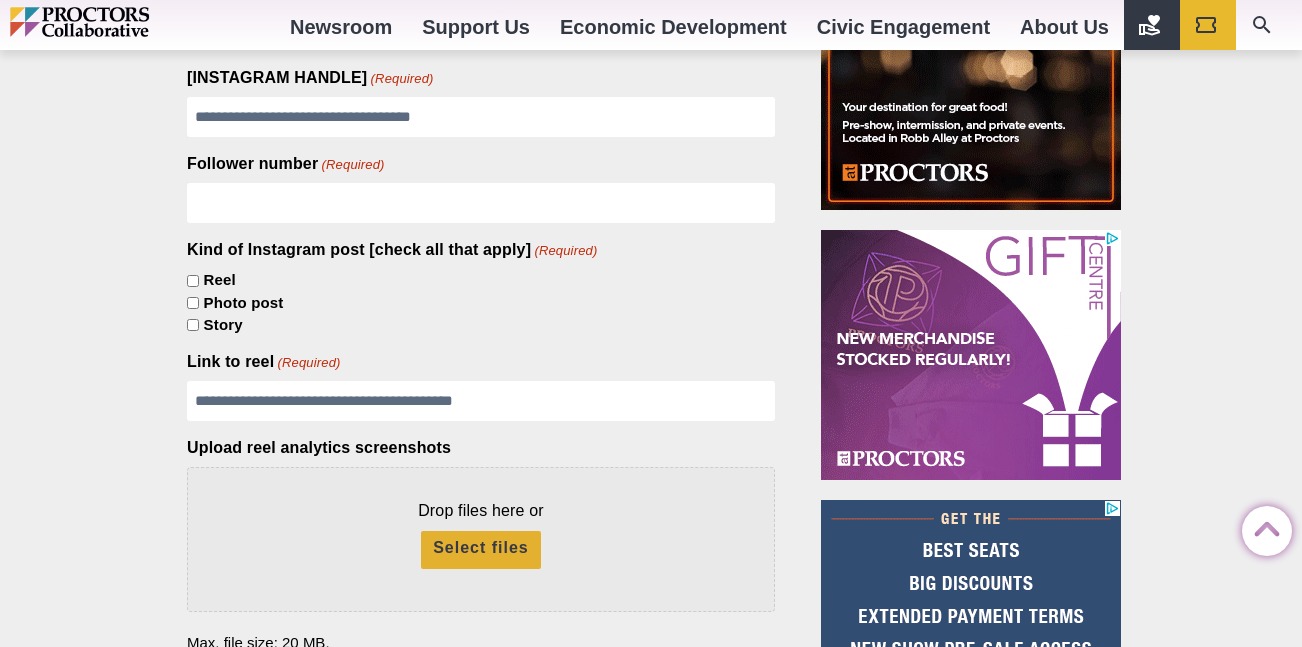 click on "**********" at bounding box center (481, 401) 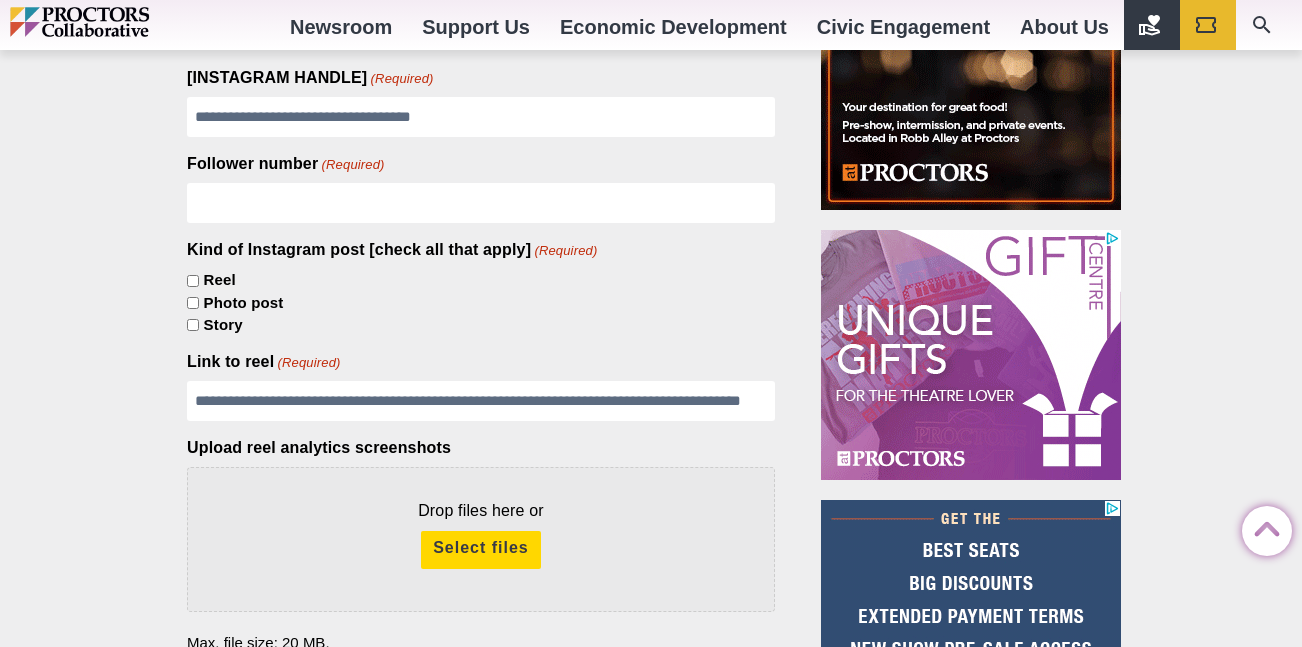 type on "**********" 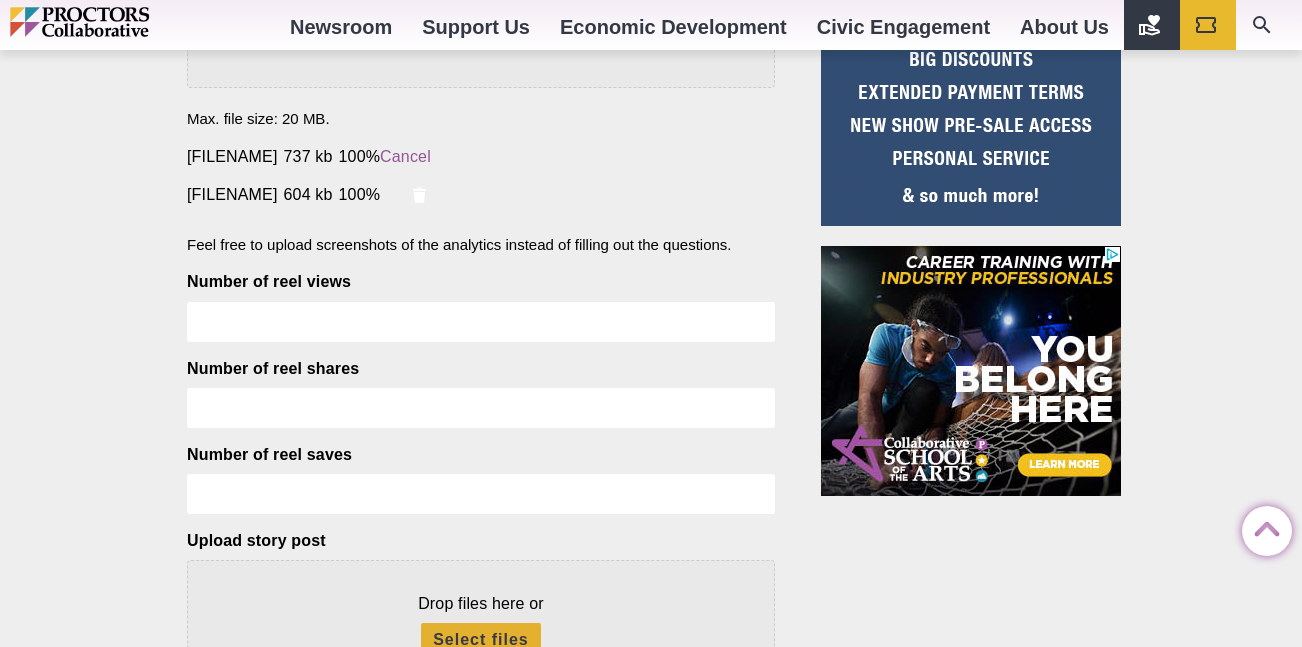 scroll, scrollTop: 1010, scrollLeft: 0, axis: vertical 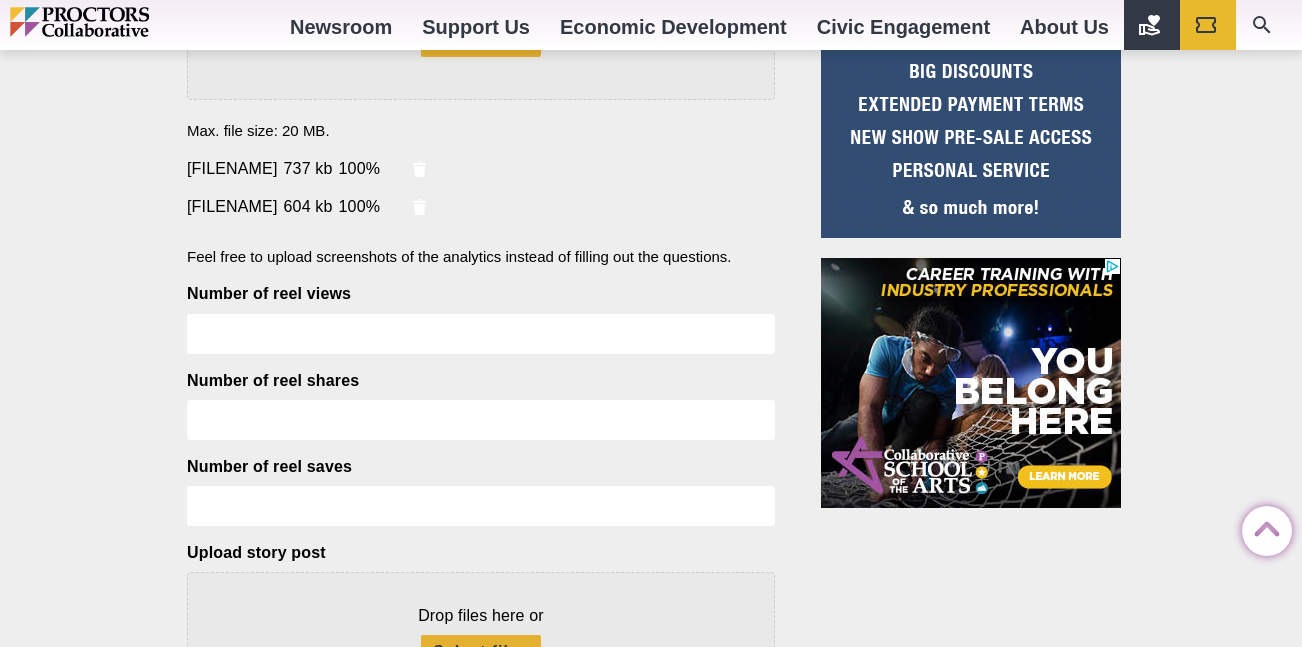 click on "Number of reel views" at bounding box center (481, 334) 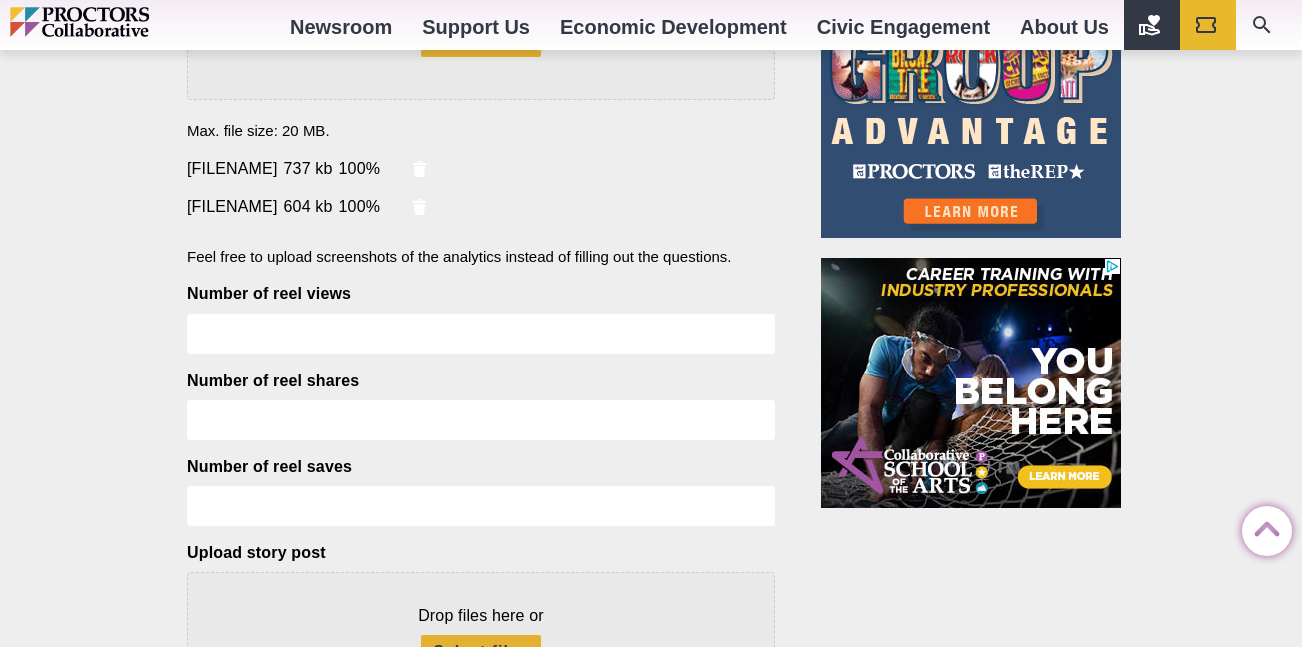 type on "****" 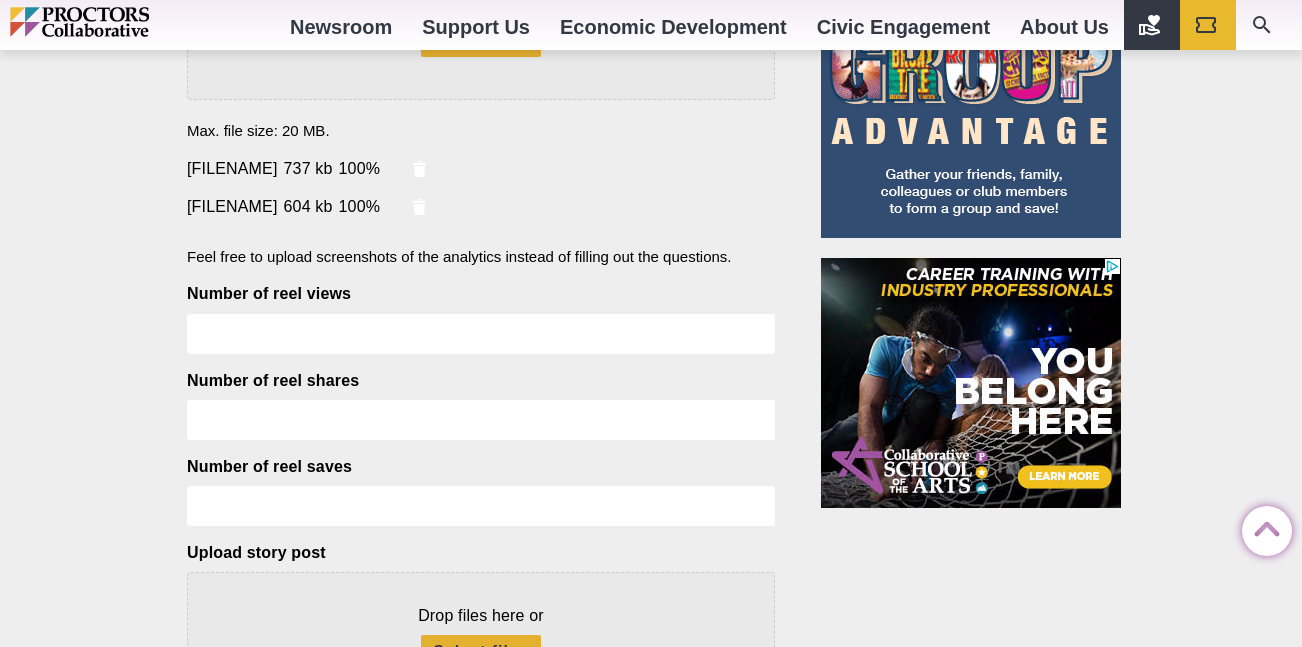 click on "Number of reel saves" at bounding box center [481, 506] 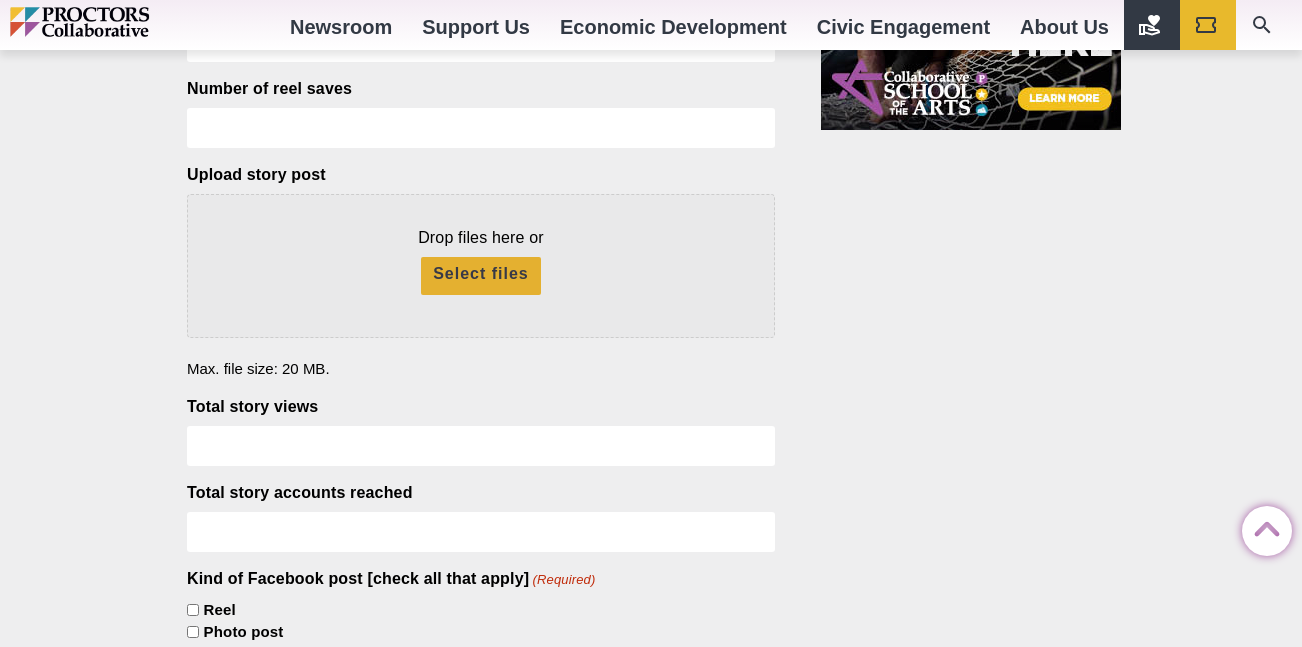 scroll, scrollTop: 1416, scrollLeft: 0, axis: vertical 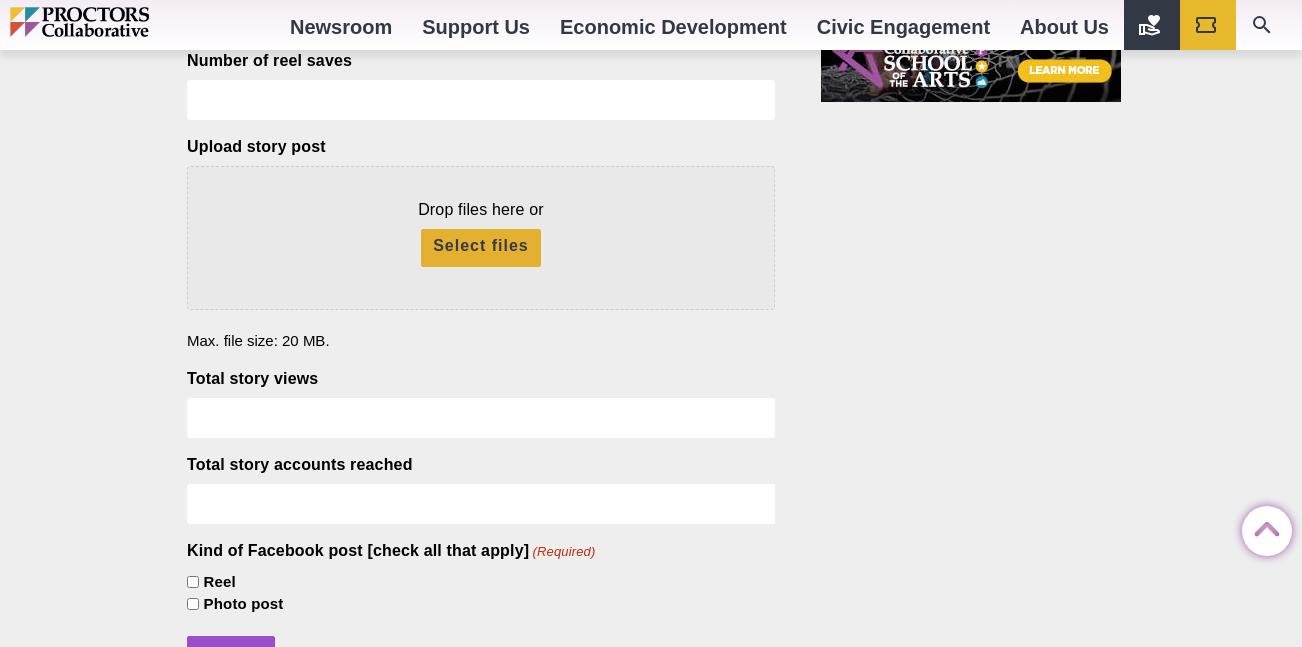 type on "*" 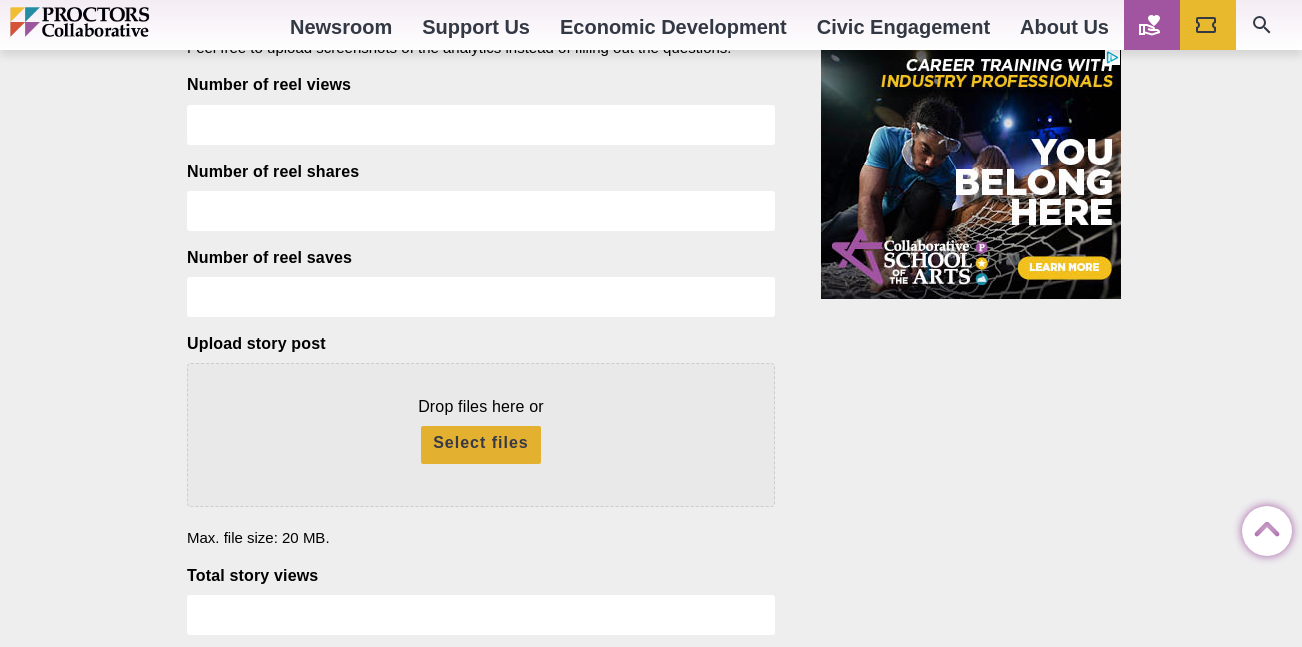 scroll, scrollTop: 1234, scrollLeft: 0, axis: vertical 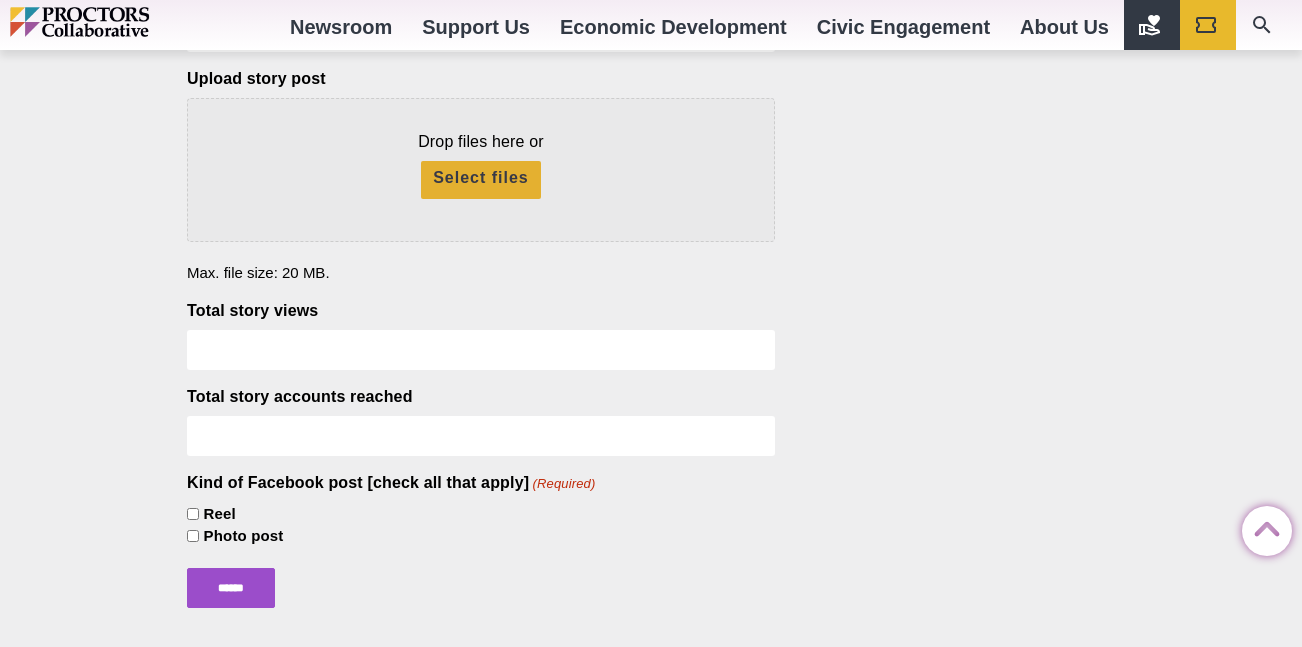 type on "***" 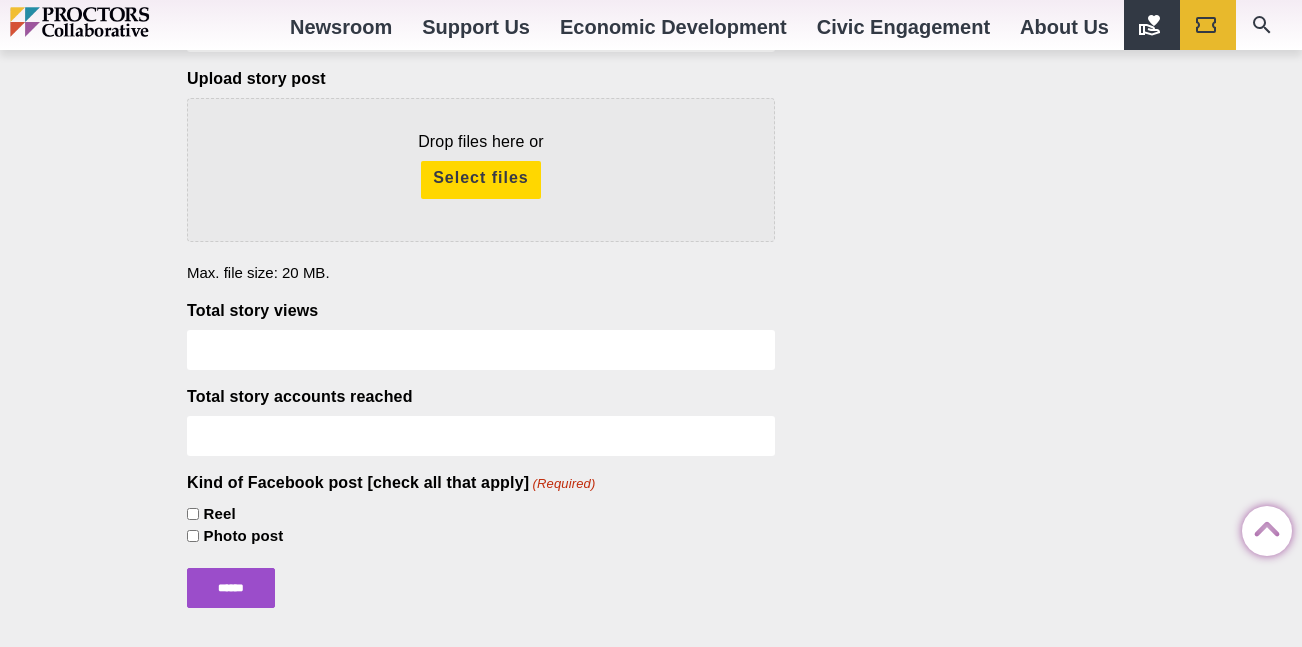 click on "Select files" at bounding box center [481, 180] 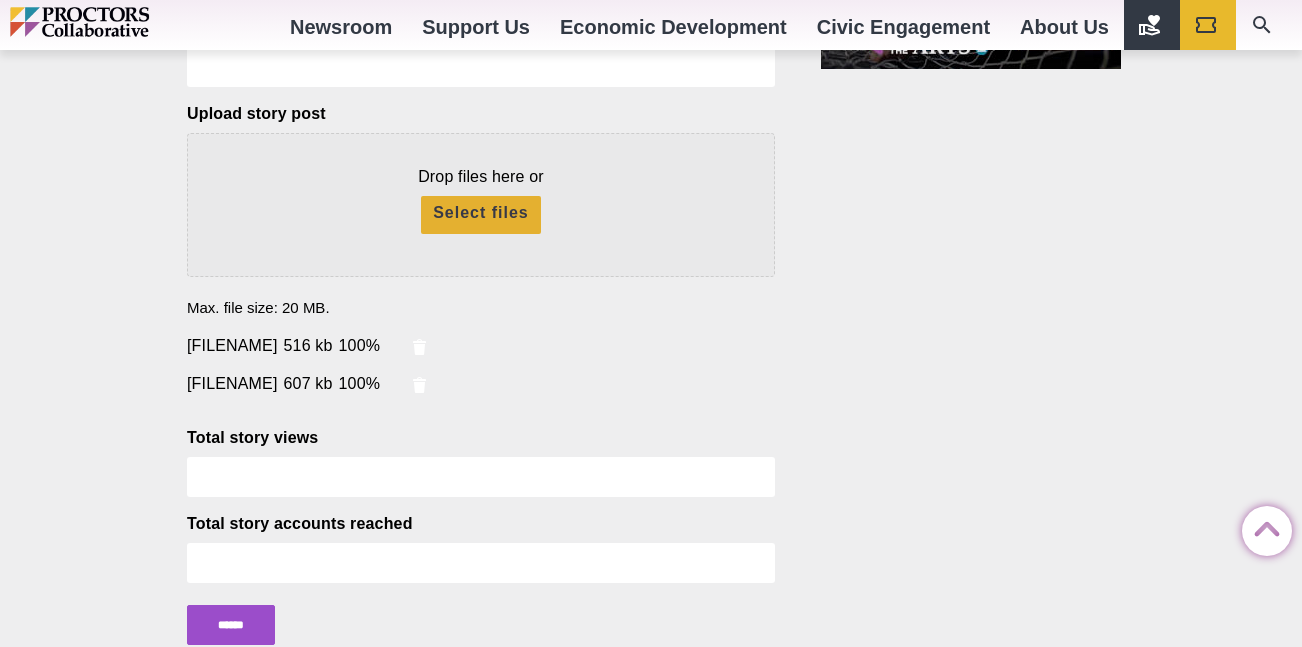 scroll, scrollTop: 1646, scrollLeft: 0, axis: vertical 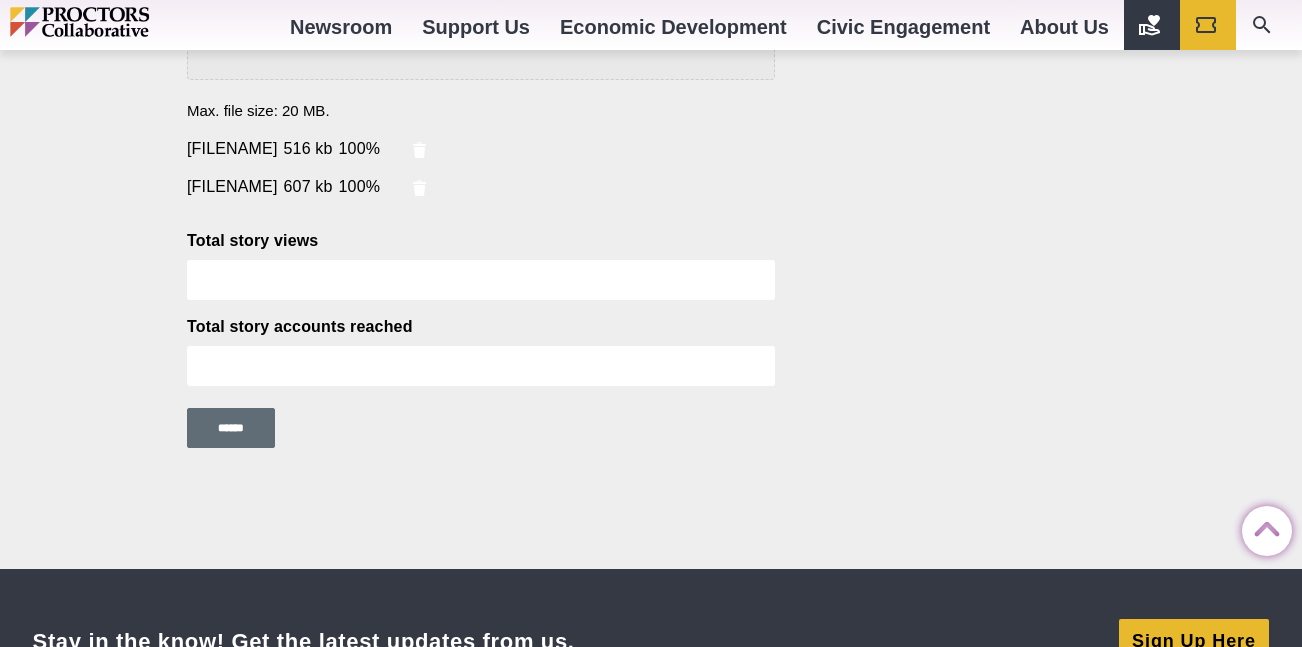 click on "******" at bounding box center [231, 428] 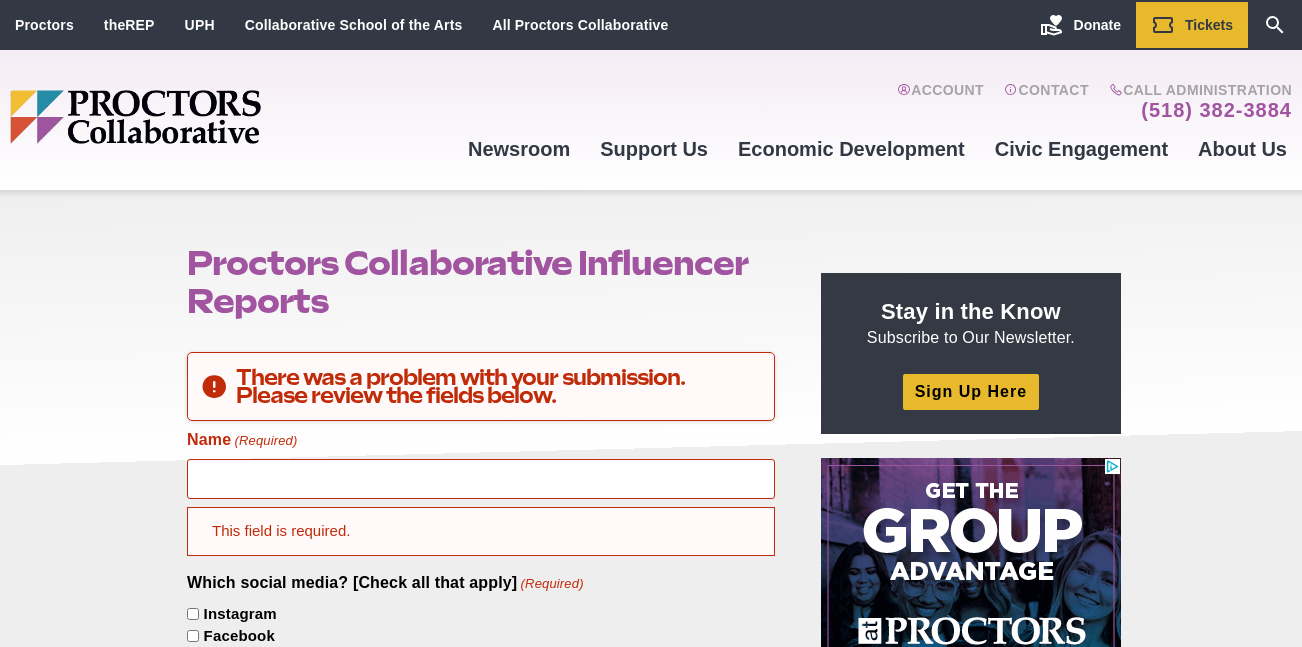 scroll, scrollTop: 0, scrollLeft: 0, axis: both 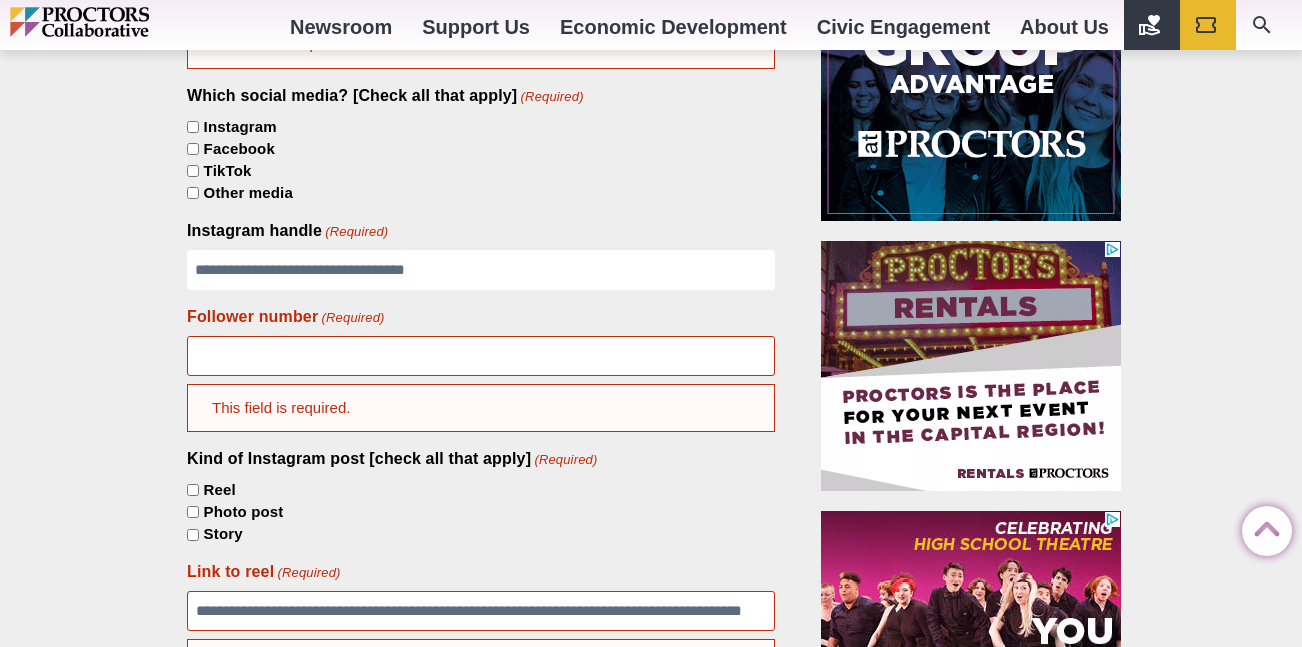 type on "**********" 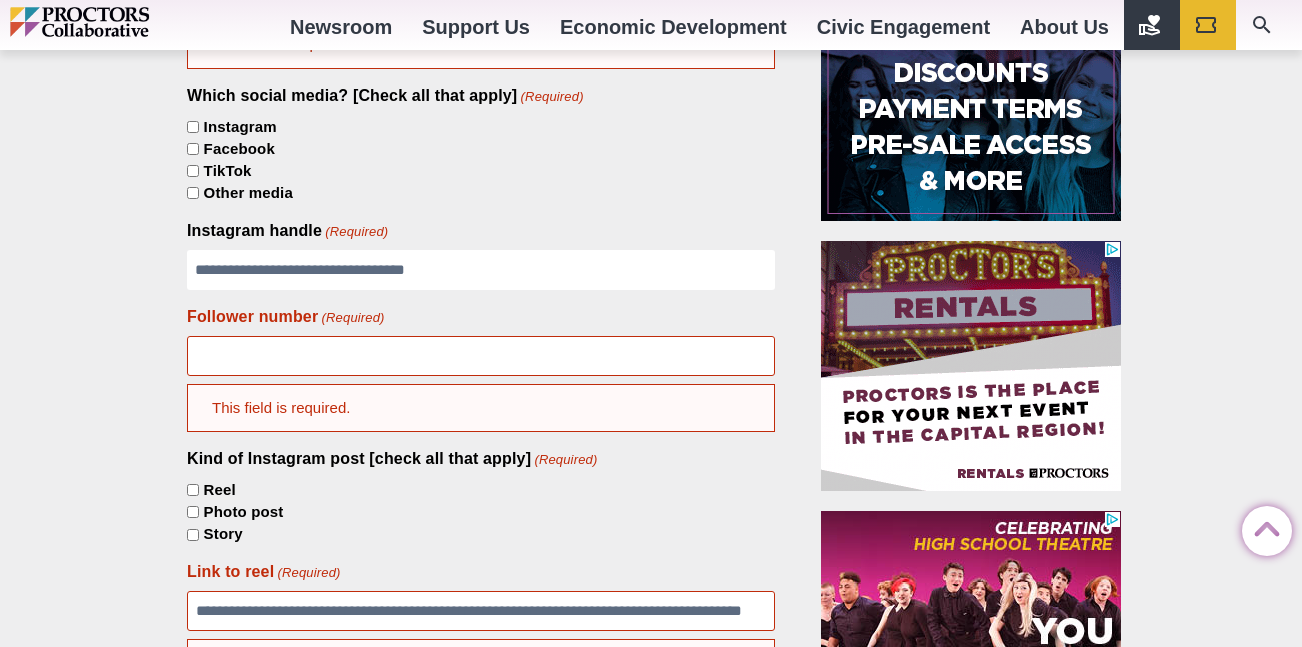 click on "Follower number (Required)" at bounding box center (481, 356) 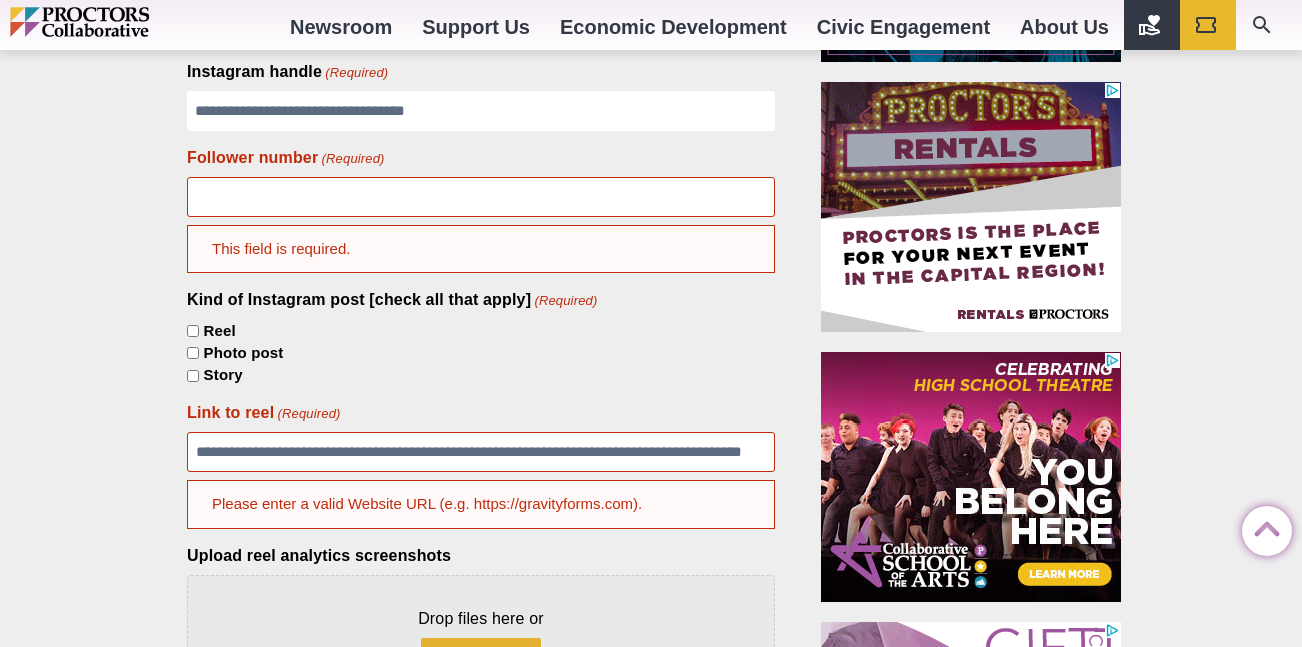 scroll, scrollTop: 688, scrollLeft: 0, axis: vertical 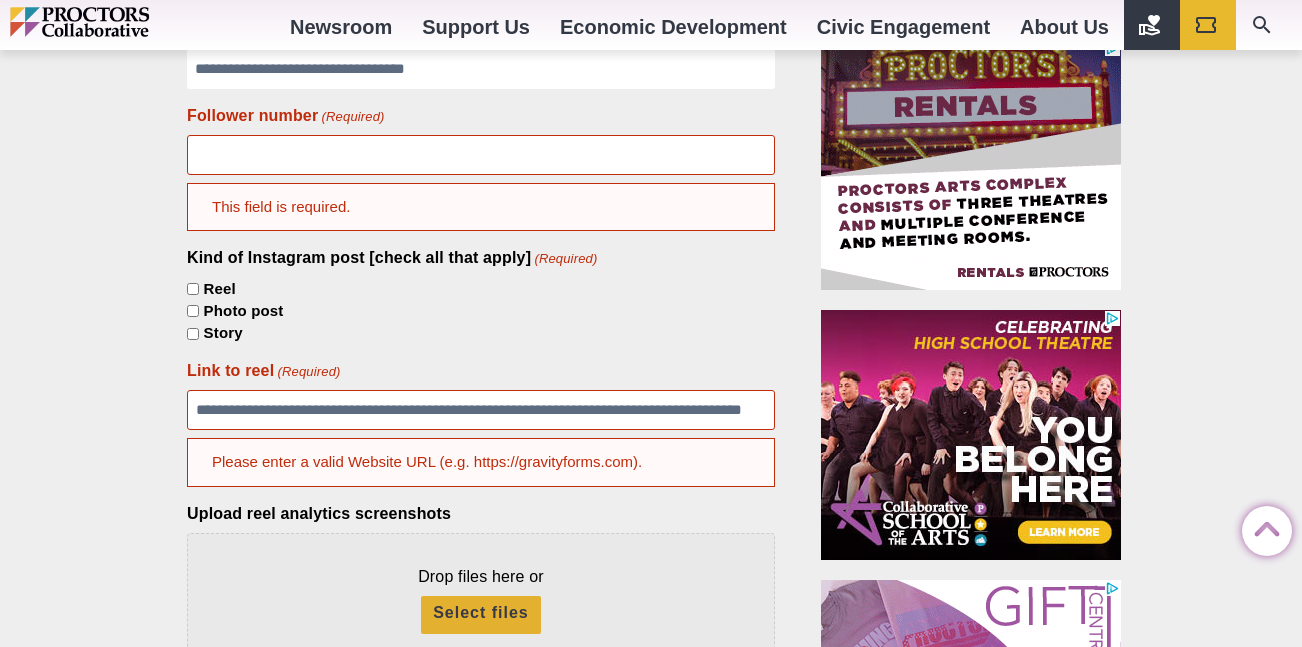 click on "**********" at bounding box center (481, 410) 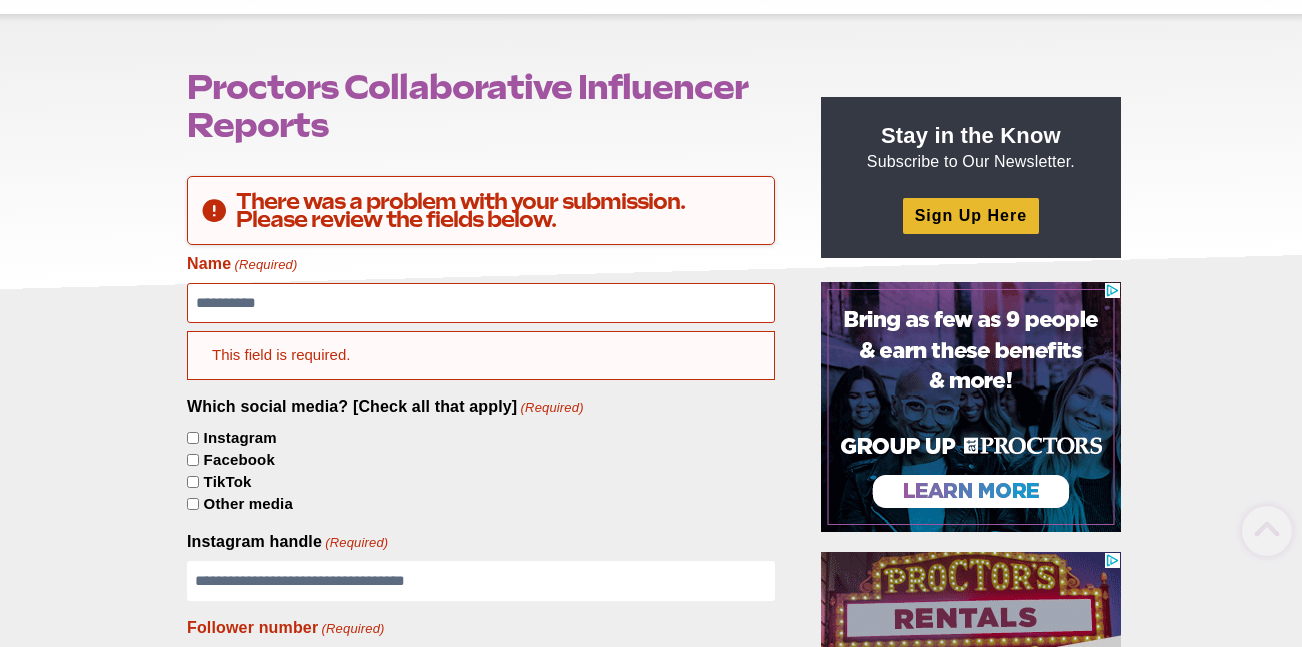scroll, scrollTop: 170, scrollLeft: 0, axis: vertical 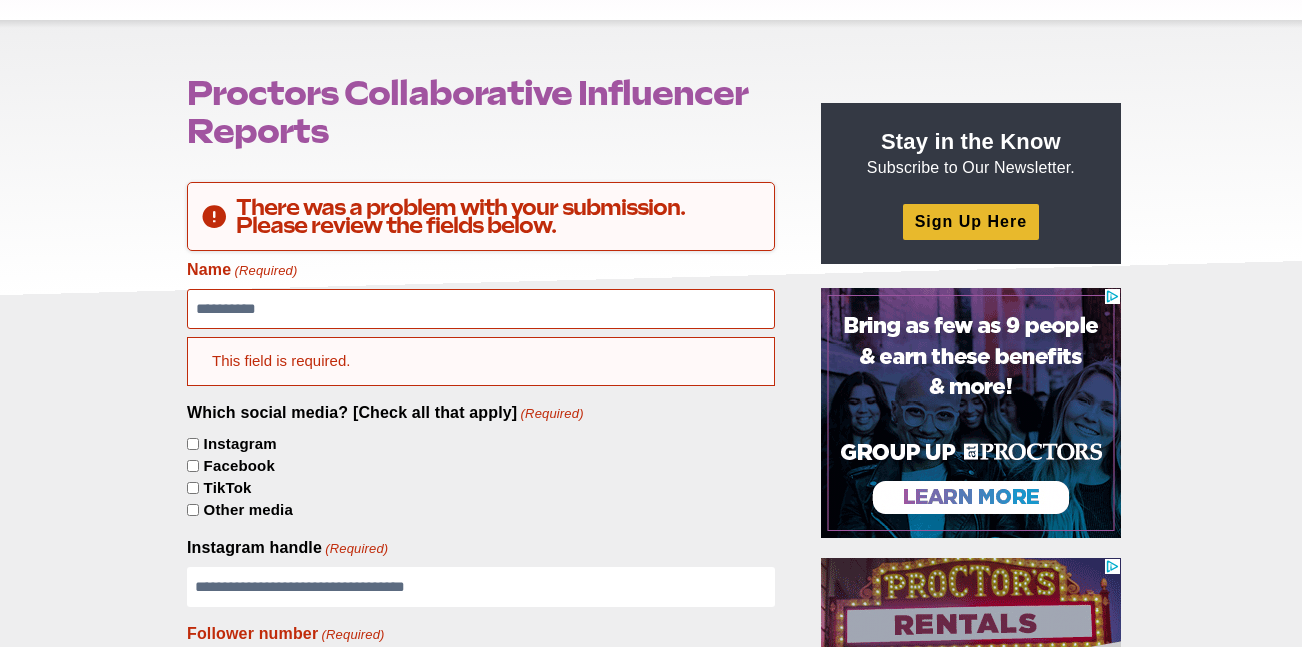 type on "**********" 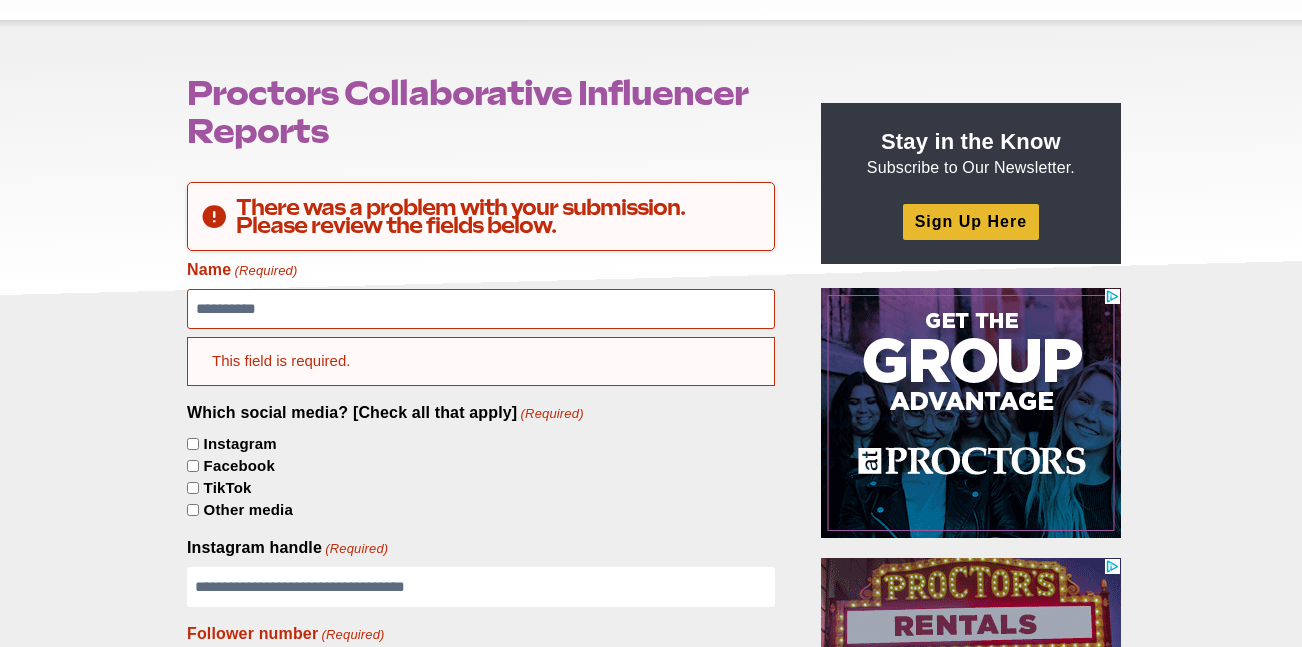click on "**********" at bounding box center [481, 309] 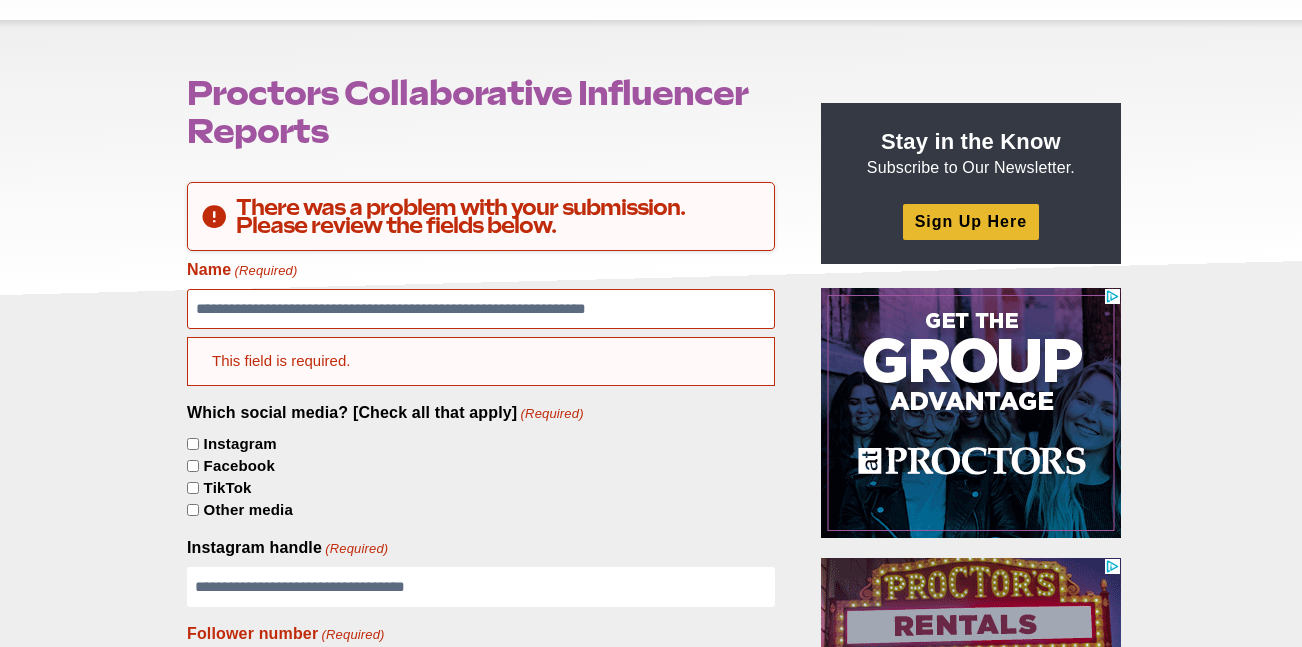 paste on "**********" 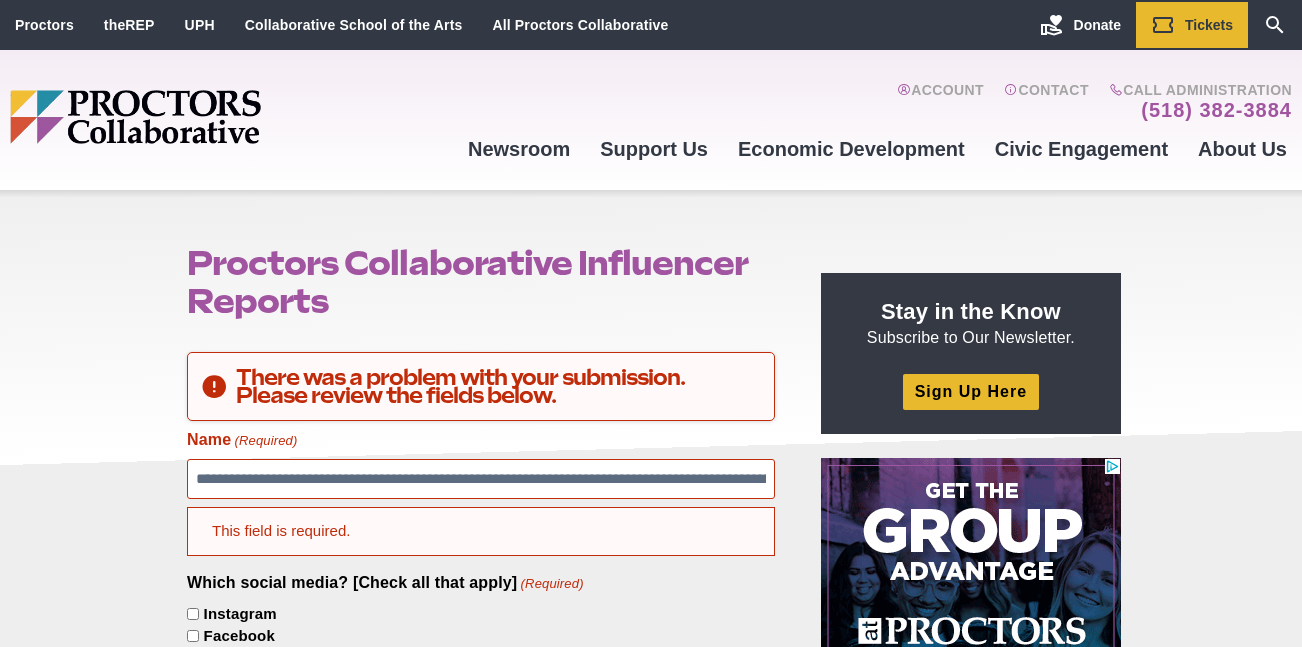 scroll, scrollTop: 0, scrollLeft: 0, axis: both 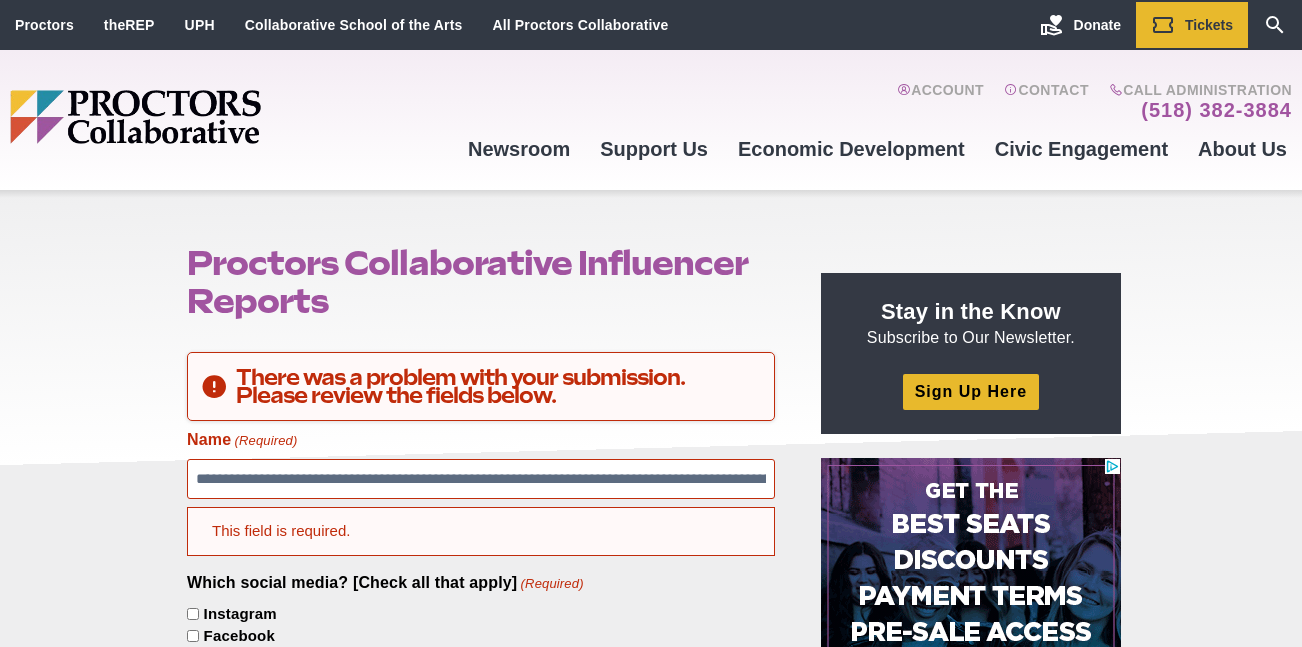 click on "**********" at bounding box center [481, 479] 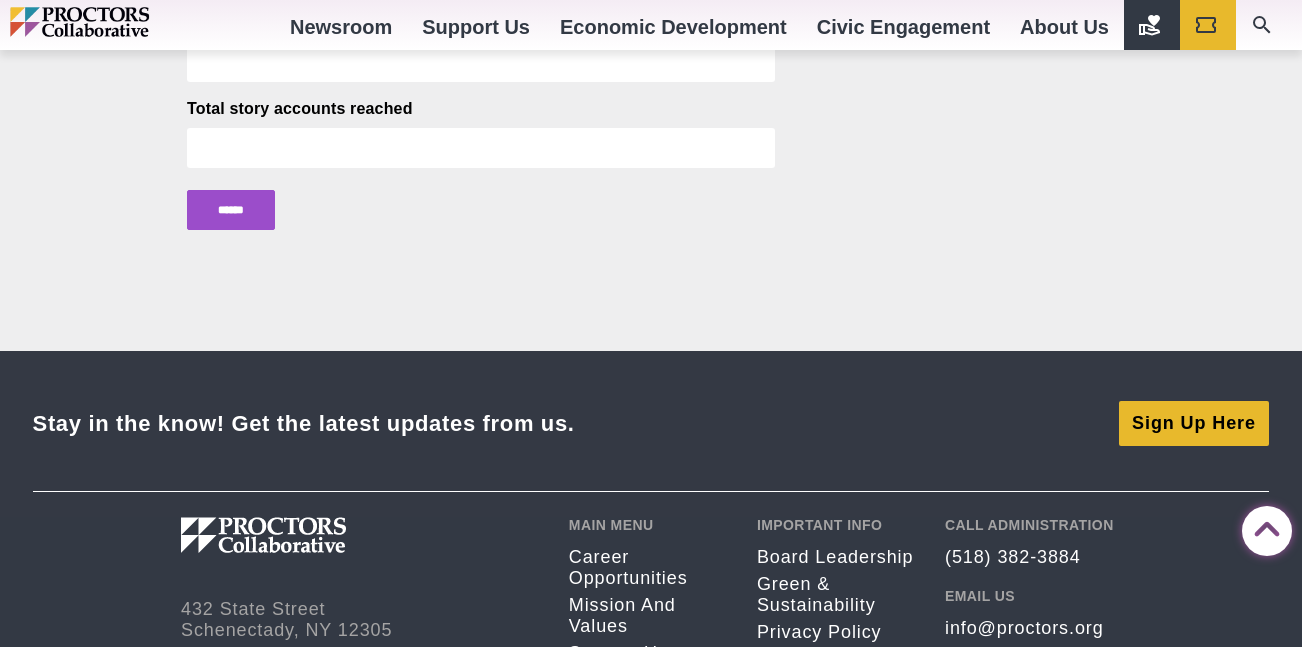 scroll, scrollTop: 2171, scrollLeft: 0, axis: vertical 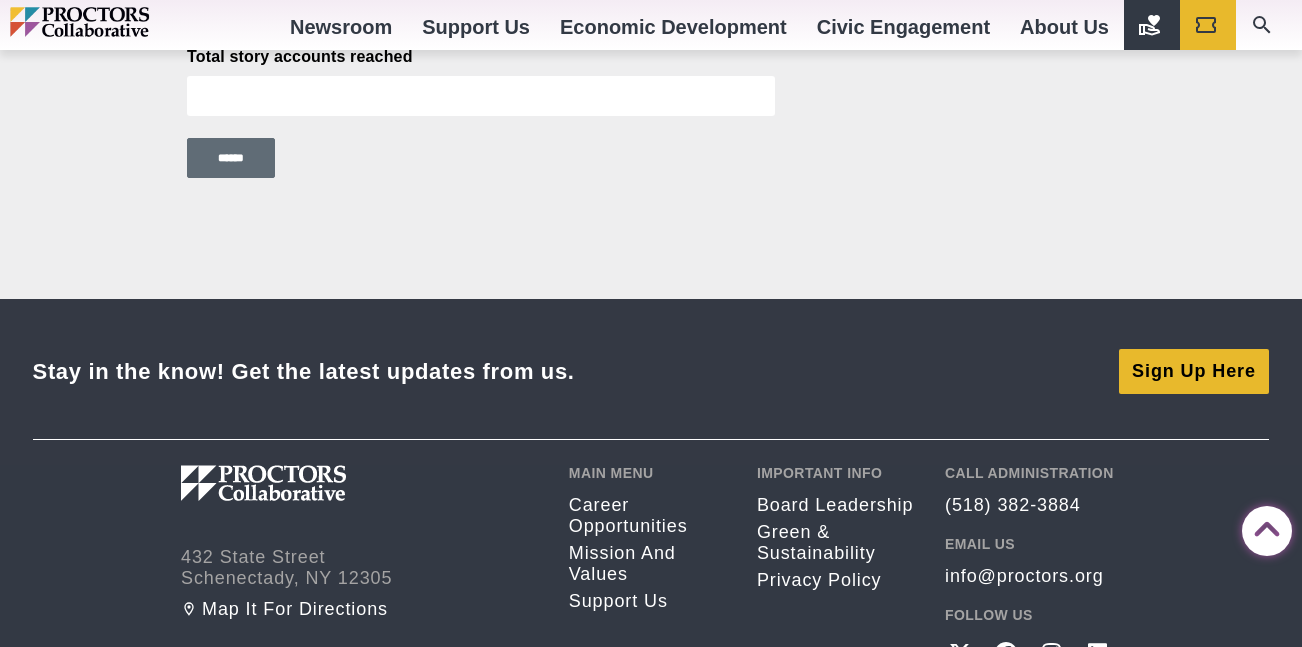 click on "******" at bounding box center (231, 158) 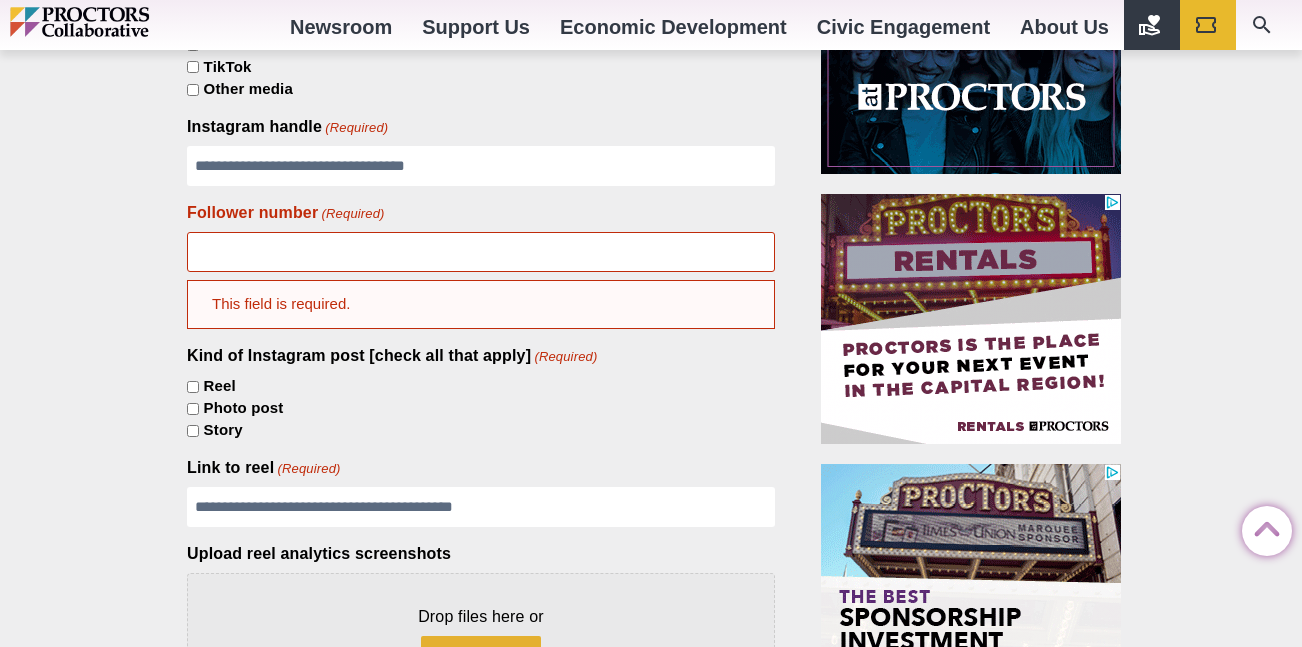 scroll, scrollTop: 530, scrollLeft: 0, axis: vertical 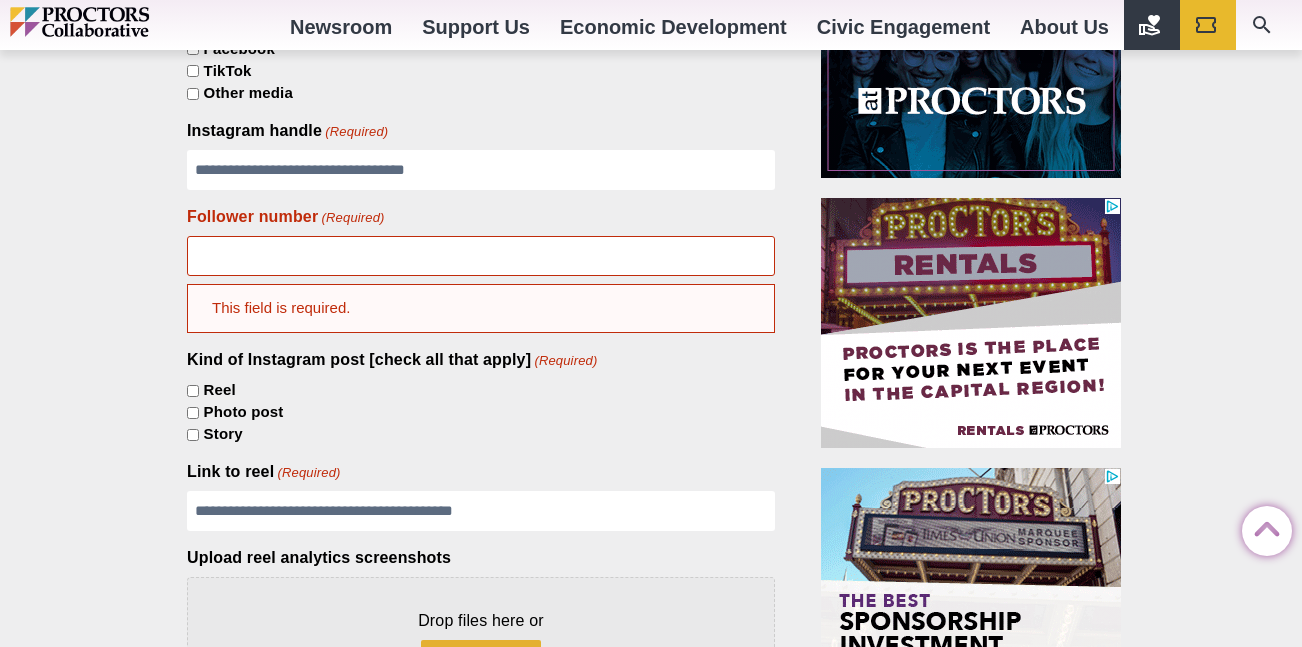 click on "Follower number (Required)" at bounding box center [481, 256] 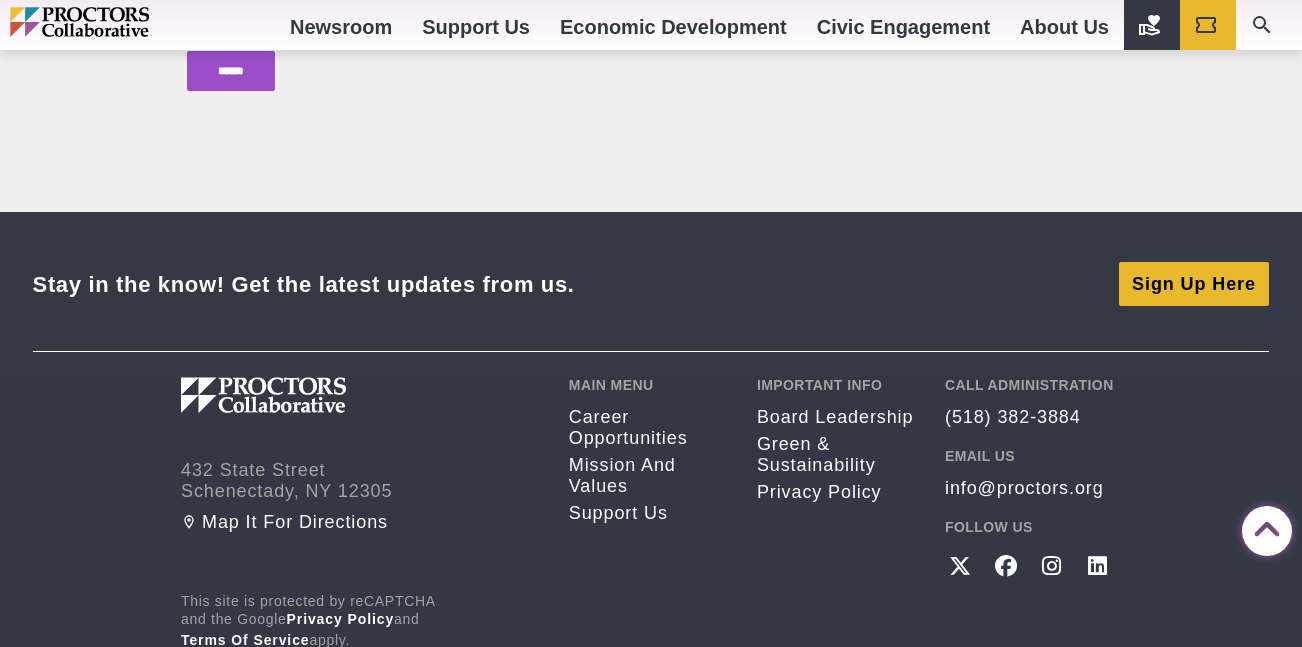 scroll, scrollTop: 1954, scrollLeft: 0, axis: vertical 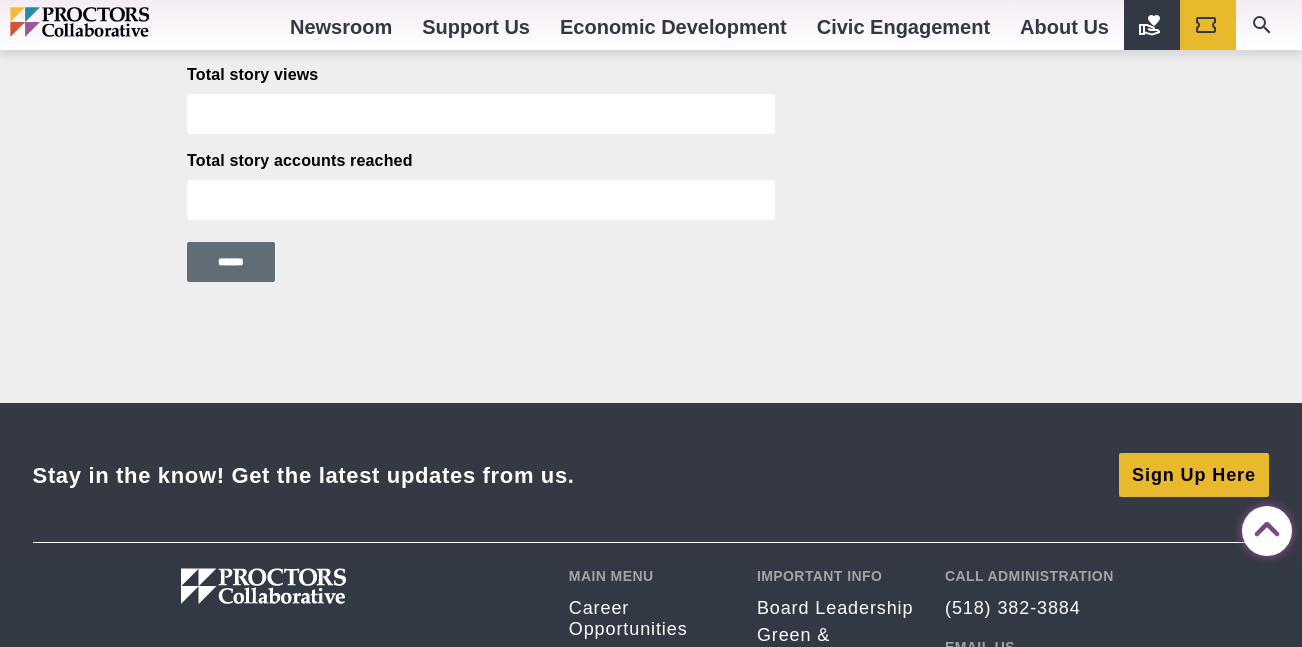 click on "******" at bounding box center (231, 262) 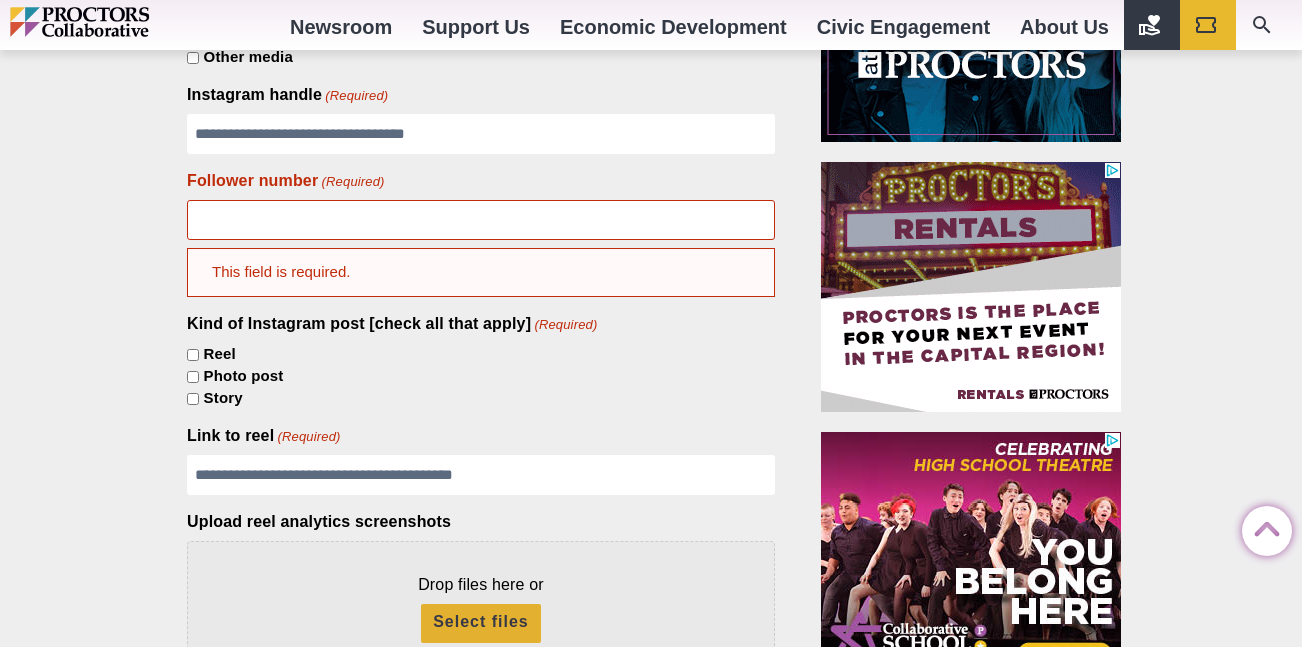 scroll, scrollTop: 556, scrollLeft: 0, axis: vertical 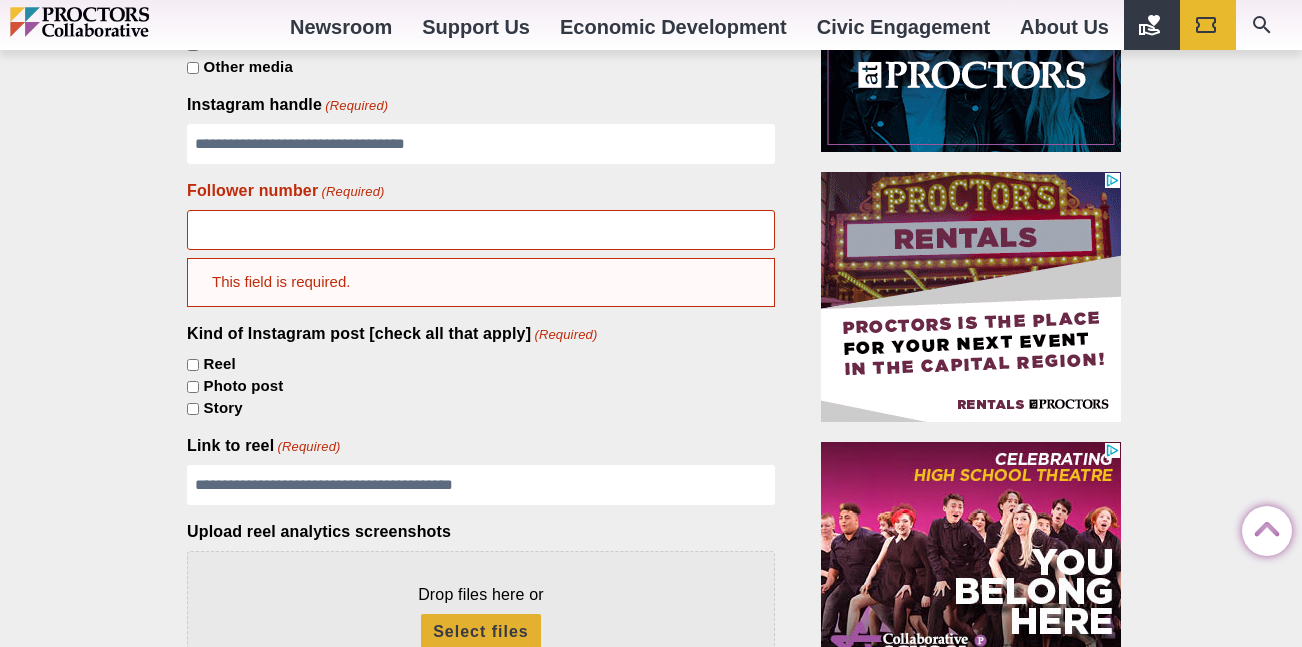 click on "Follower number (Required)" at bounding box center [481, 230] 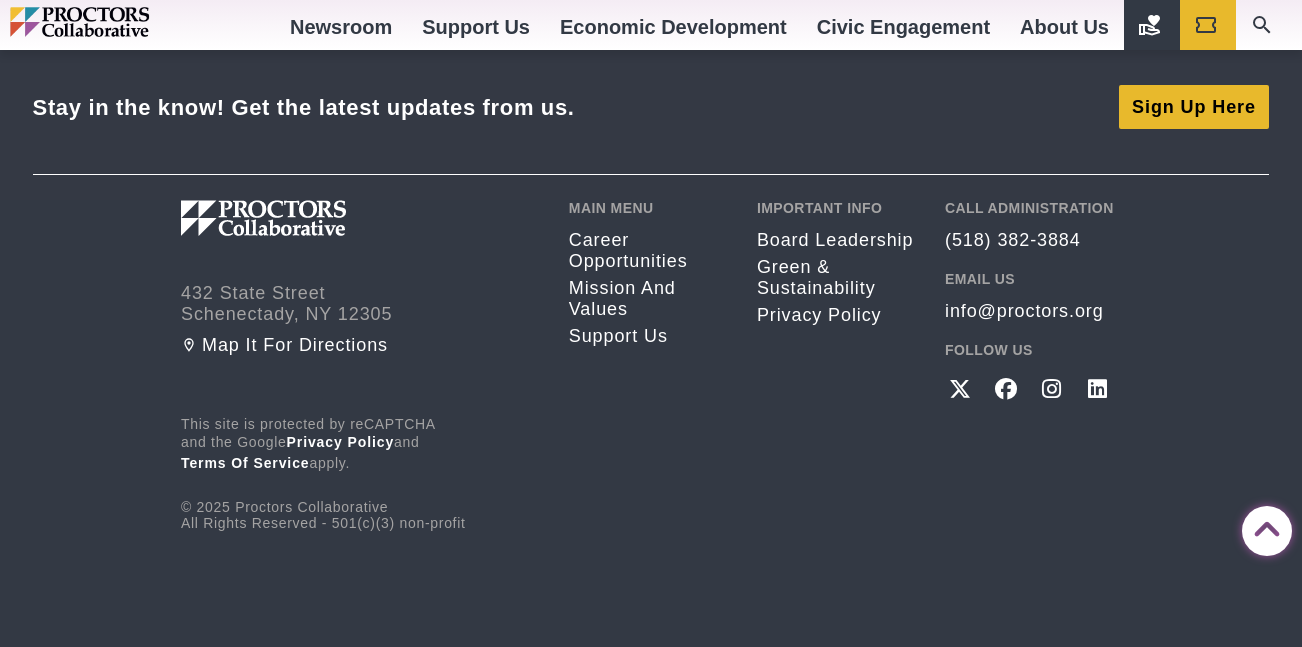 scroll, scrollTop: 2011, scrollLeft: 0, axis: vertical 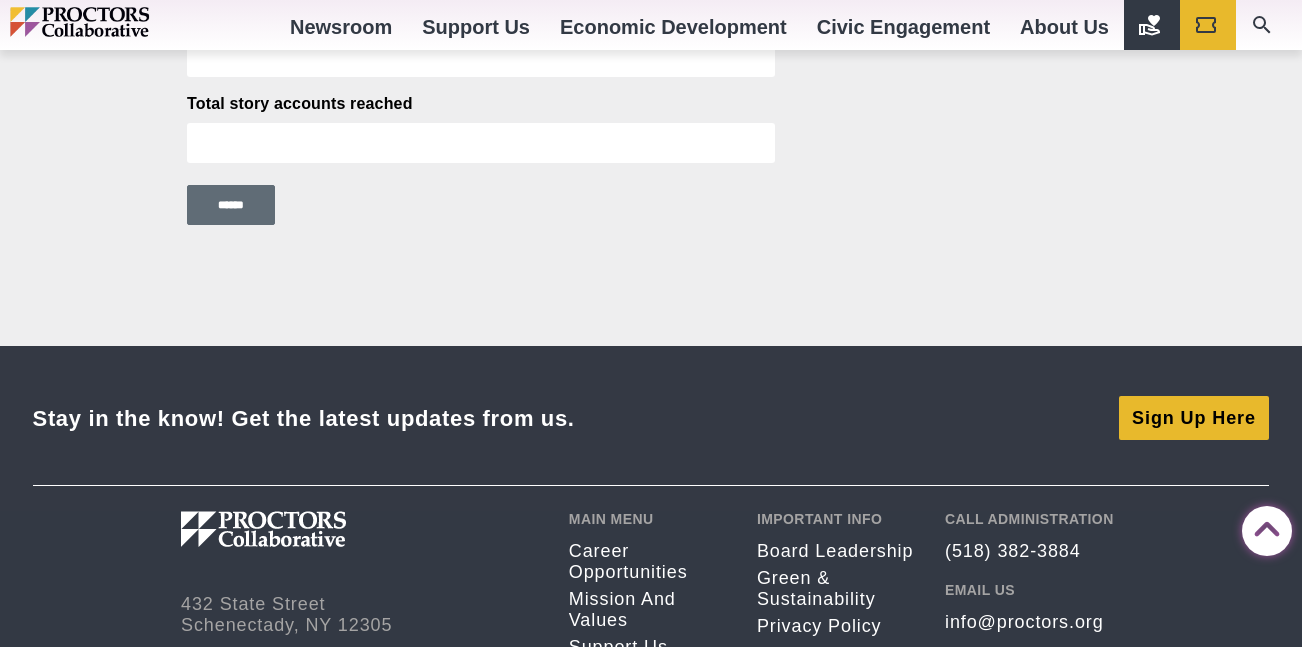 type on "*****" 